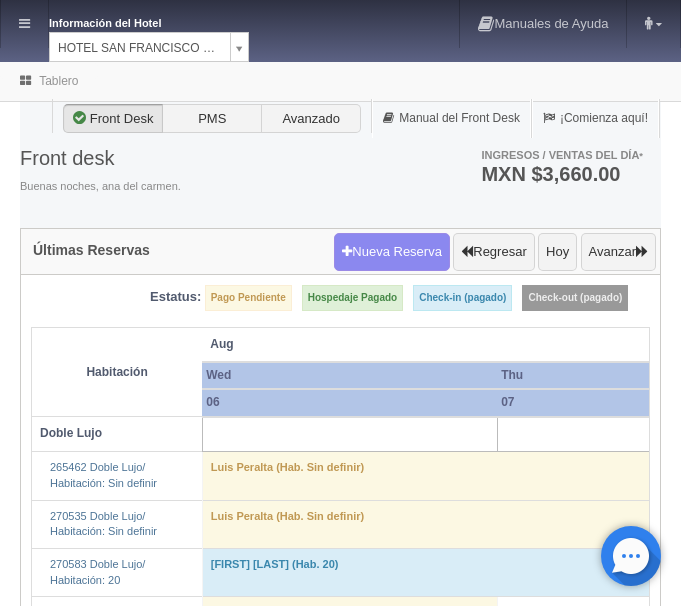 scroll, scrollTop: 0, scrollLeft: 0, axis: both 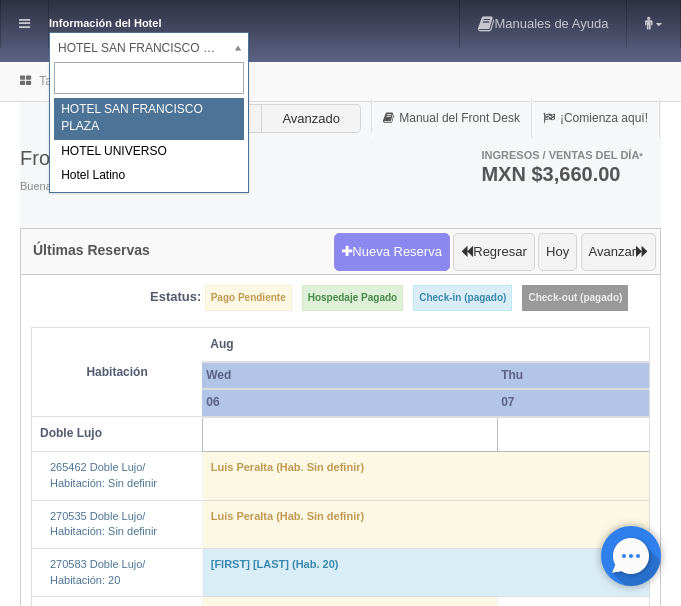 click on "Información del Hotel
HOTEL SAN FRANCISCO PLAZA
HOTEL SAN FRANCISCO PLAZA
HOTEL UNIVERSO
Hotel Latino
Manuales de Ayuda
Actualizaciones recientes
ana del carmen
Mi Perfil
Salir / Log Out
Procesando...
Front desk
Reservas
Hotel y Habitaciones
Tarifas
Inventarios
Promociones
Cupones
Productos y Servicios" at bounding box center (340, 1670) 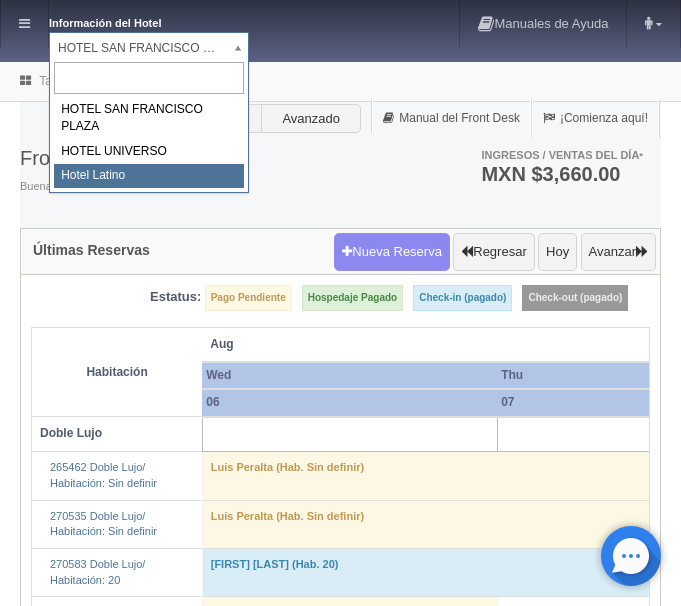 select on "625" 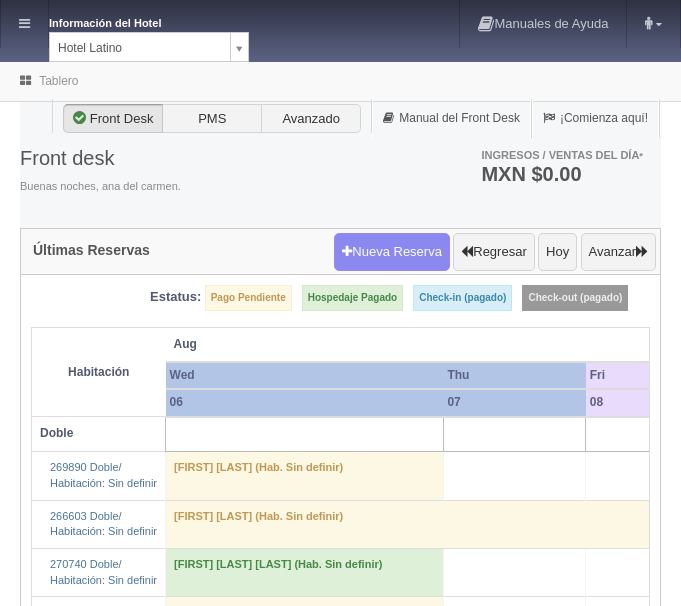 scroll, scrollTop: 0, scrollLeft: 0, axis: both 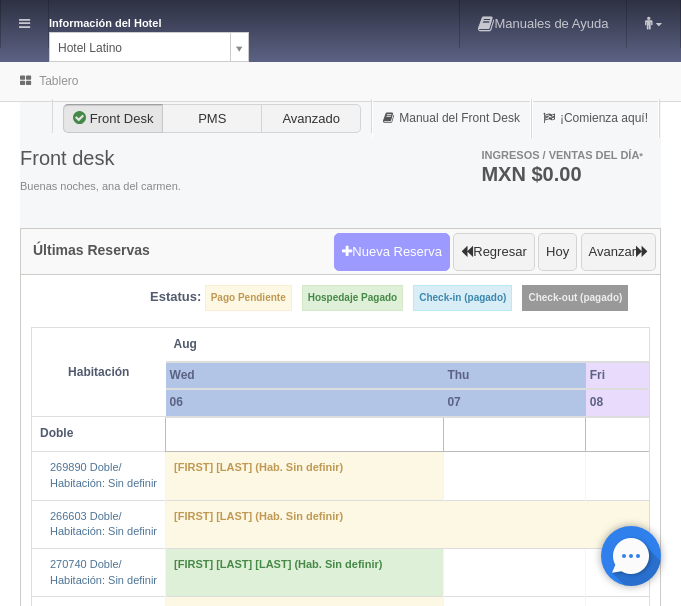 click on "Nueva Reserva" at bounding box center (392, 252) 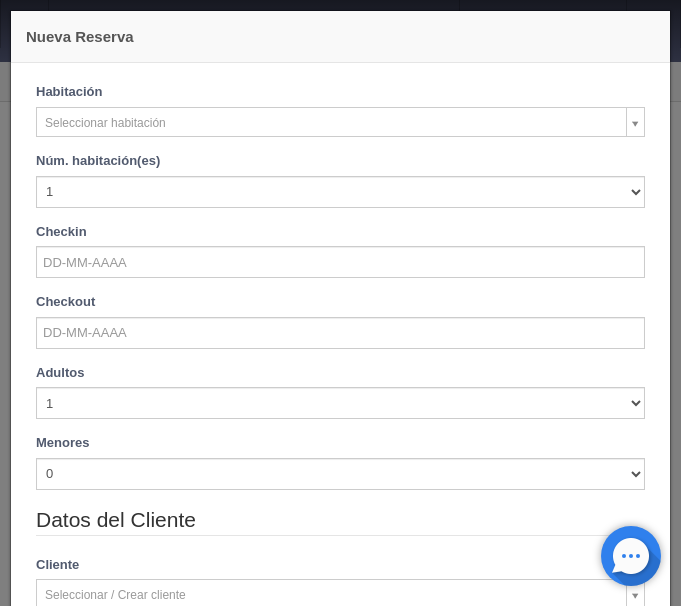 checkbox on "false" 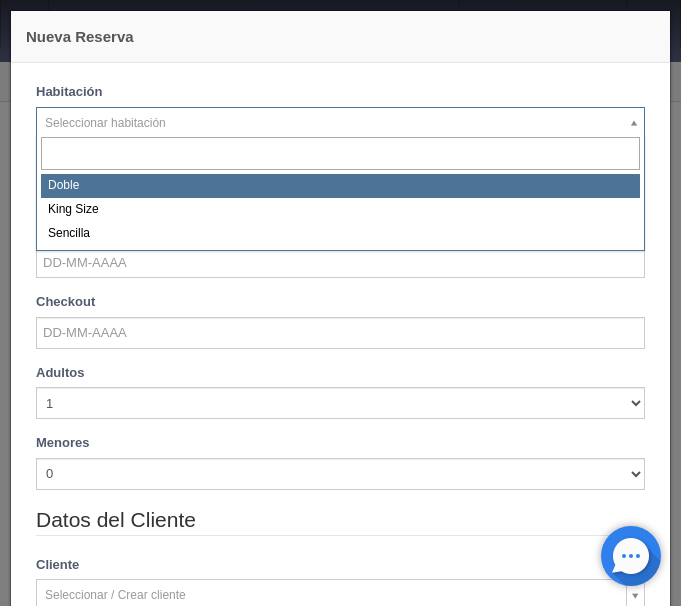 click on "Información del Hotel
Hotel Latino
HOTEL SAN FRANCISCO PLAZA
HOTEL UNIVERSO
Hotel Latino
Manuales de Ayuda
Actualizaciones recientes
ana del carmen
Mi Perfil
Salir / Log Out
Procesando...
Front desk
Reservas
Hotel y Habitaciones
Tarifas
Inventarios
Promociones
Cupones
Productos y Servicios" at bounding box center [340, 1542] 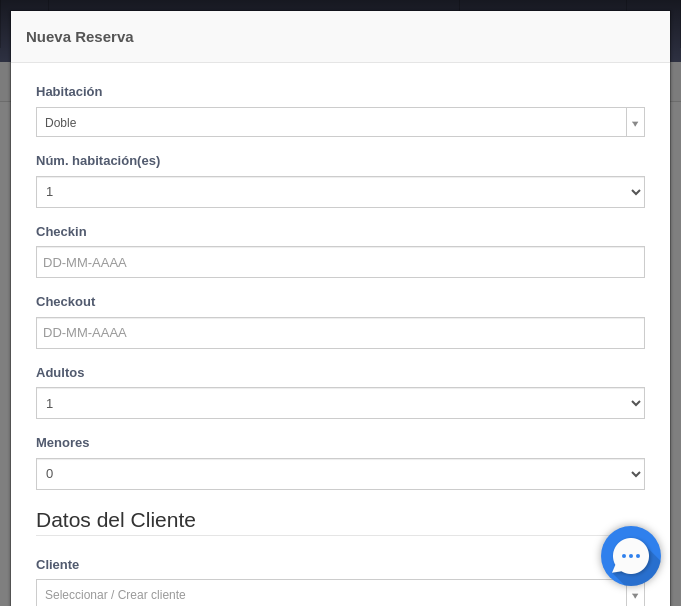checkbox on "false" 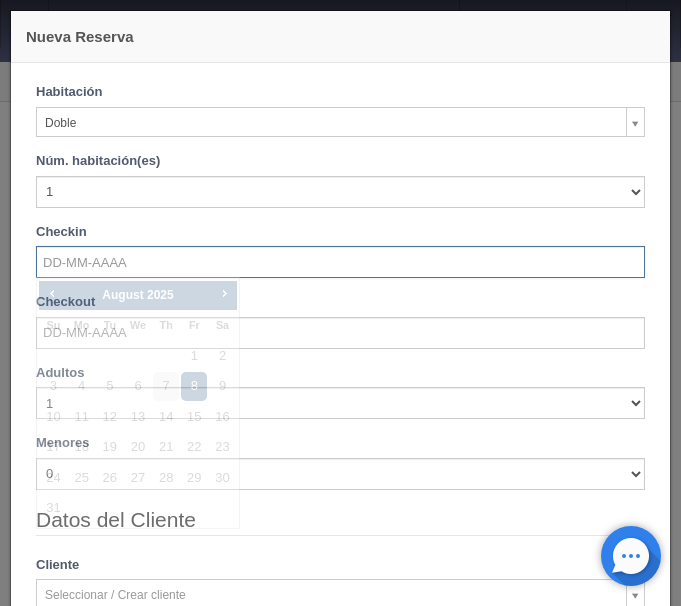 click at bounding box center (340, 262) 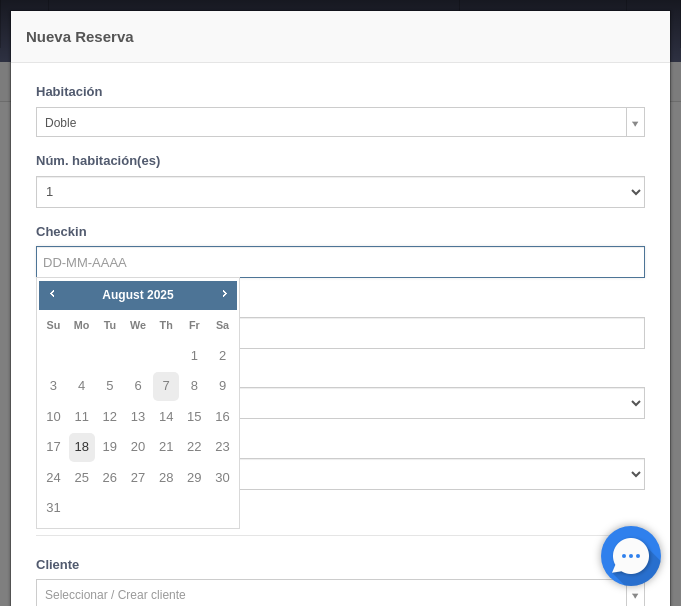 click on "18" at bounding box center [82, 447] 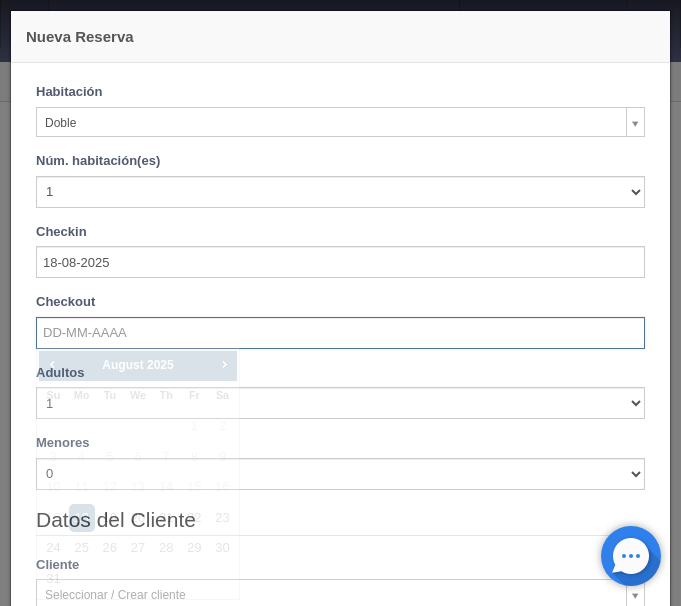 click at bounding box center [340, 333] 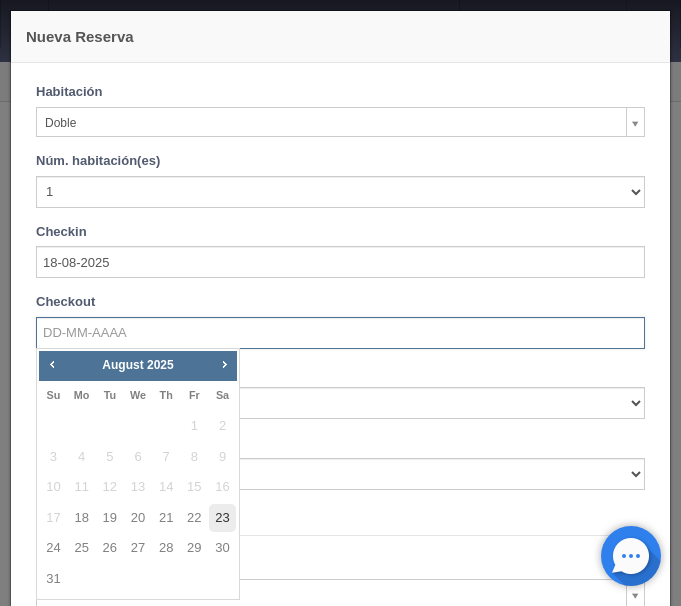 click on "23" at bounding box center [222, 518] 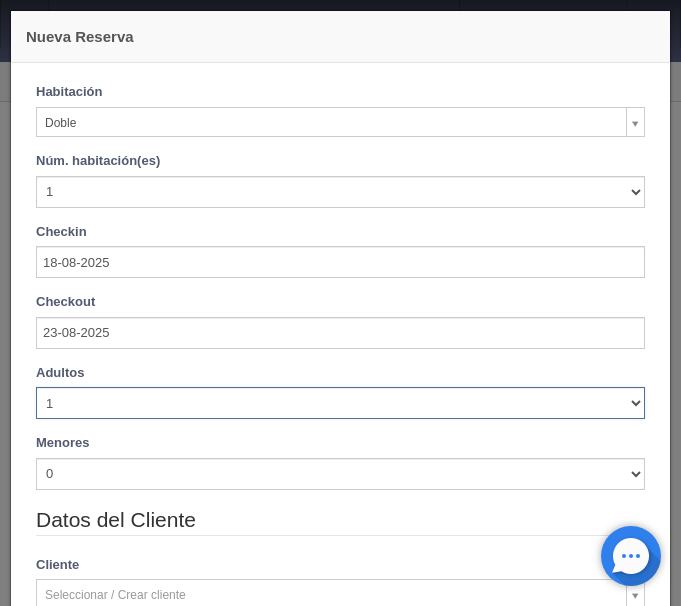 click on "1
2
3
4
5
6
7
8
9
10" at bounding box center (340, 403) 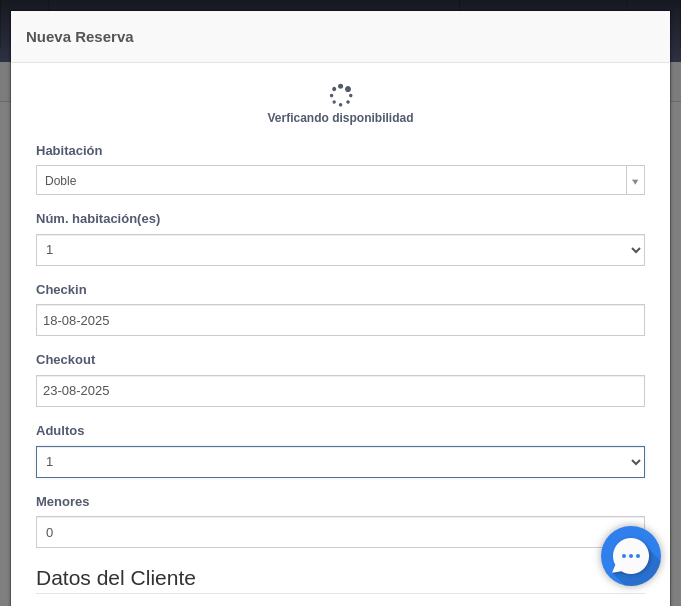 type on "3850.00" 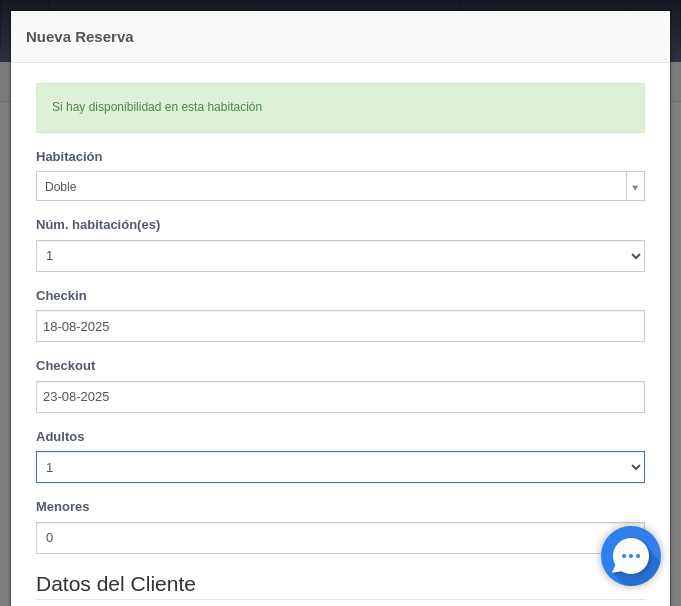 select on "3" 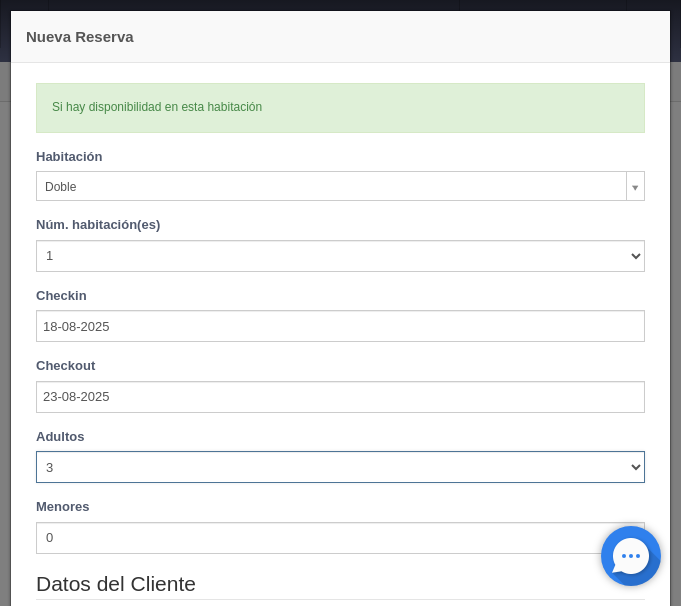 click on "3" at bounding box center [0, 0] 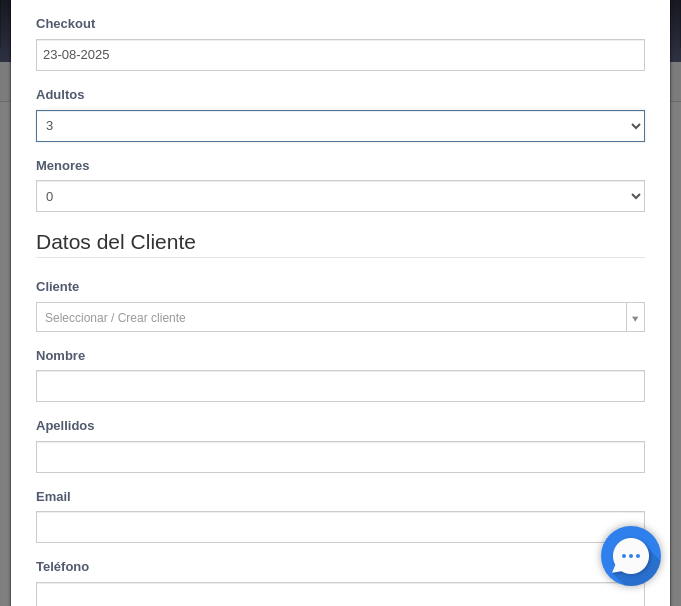 type on "4350.00" 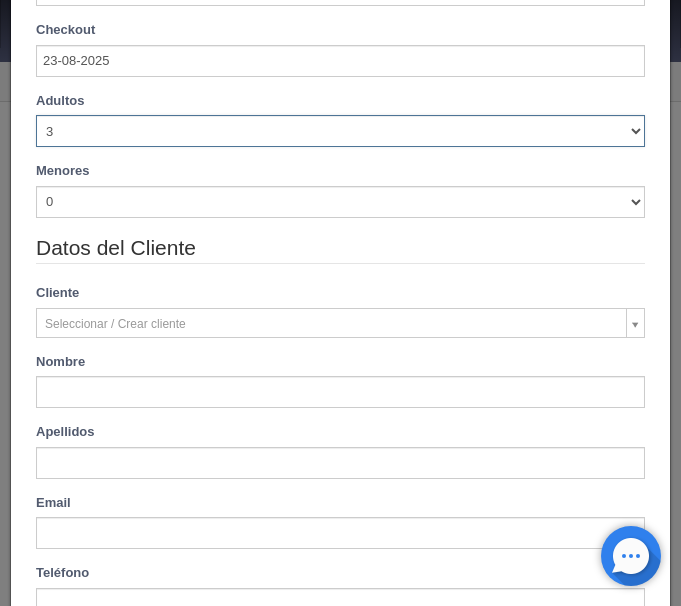 scroll, scrollTop: 342, scrollLeft: 0, axis: vertical 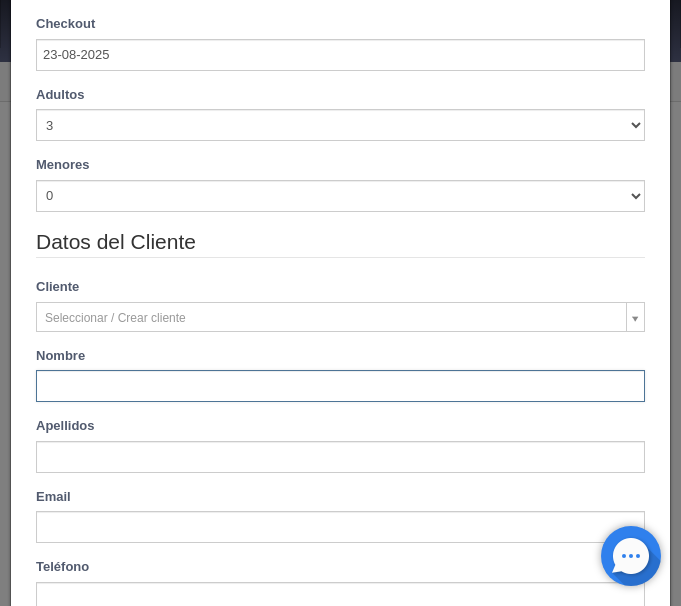 click at bounding box center (340, 386) 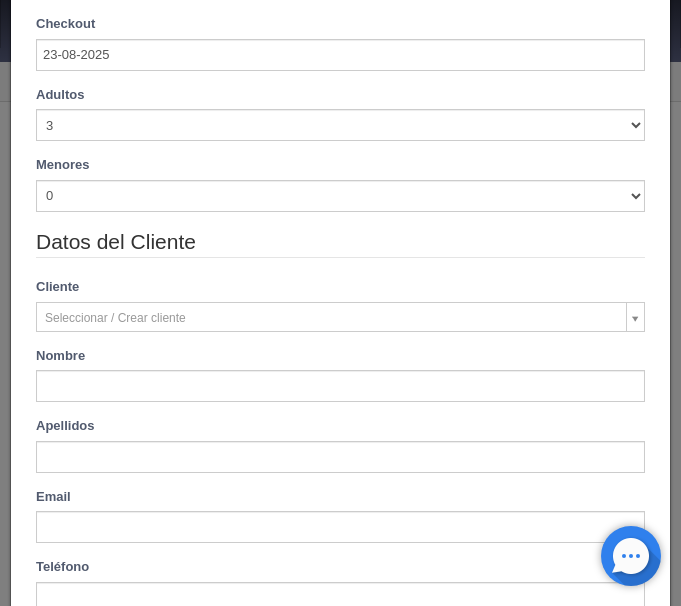 type on "Luis Manuel" 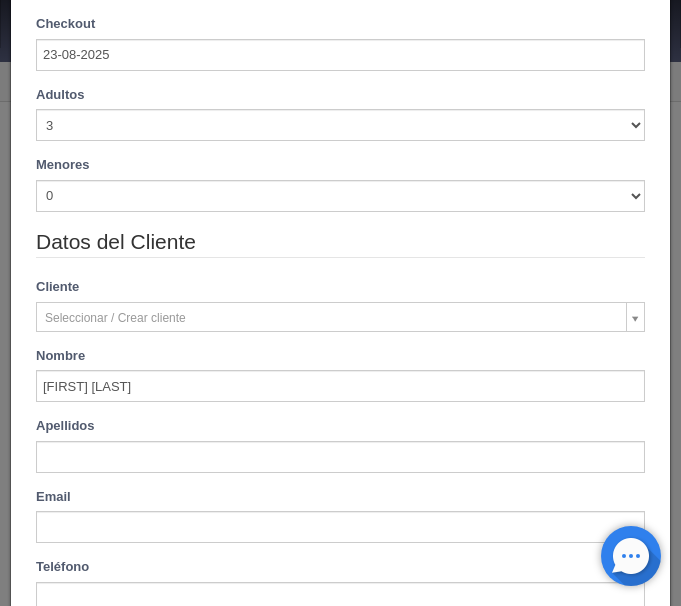 type on "Luna" 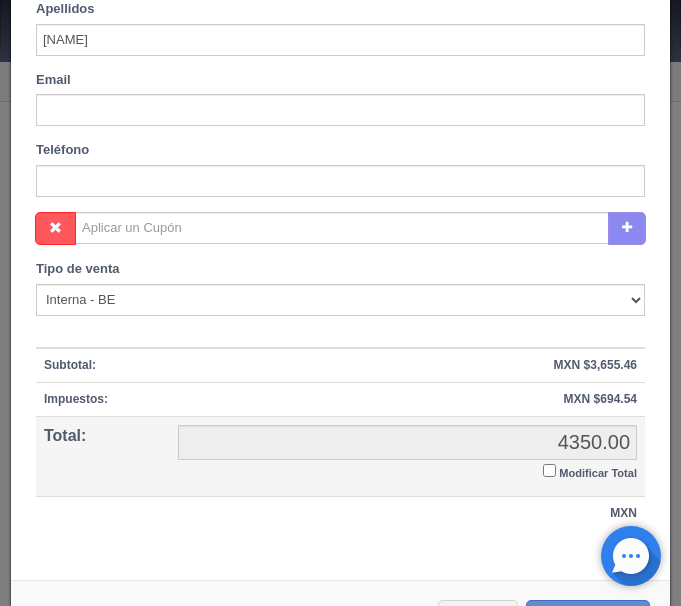 scroll, scrollTop: 815, scrollLeft: 0, axis: vertical 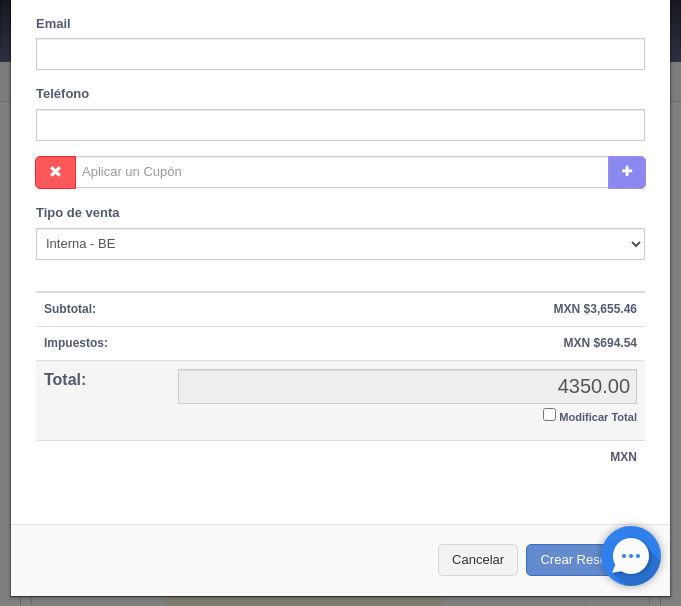 click on "Modificar Total" at bounding box center [549, 414] 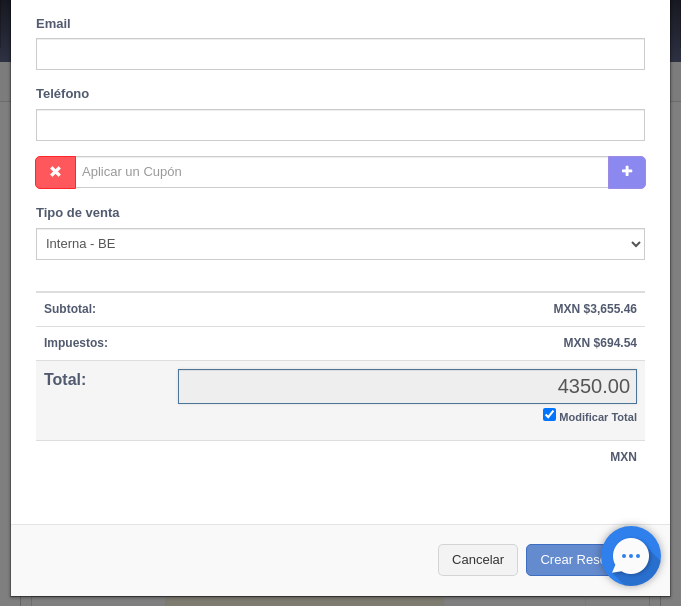 checkbox on "true" 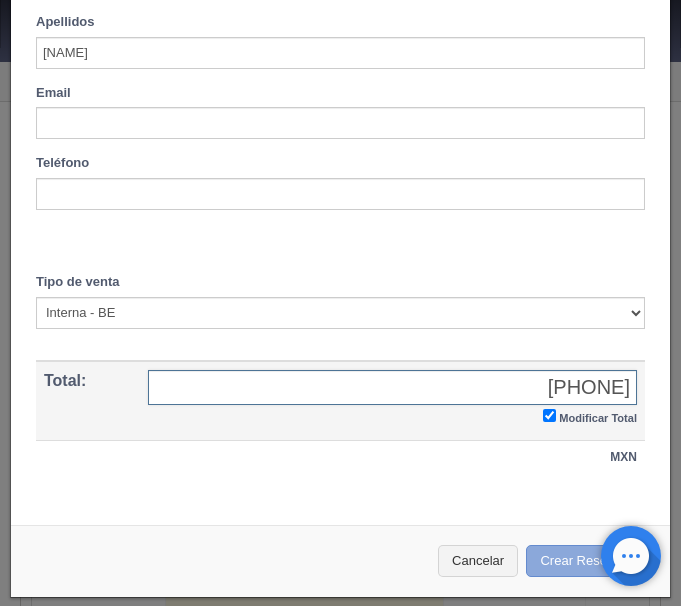 type on "2555.65" 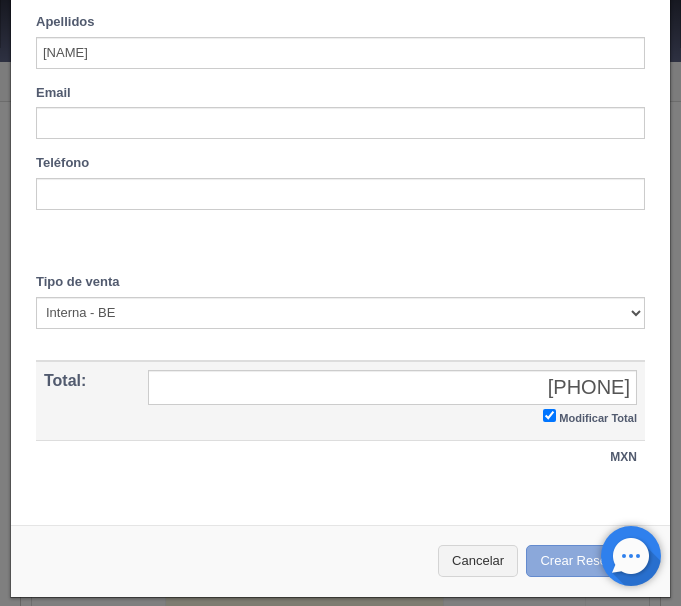 click on "Crear Reserva" at bounding box center (588, 561) 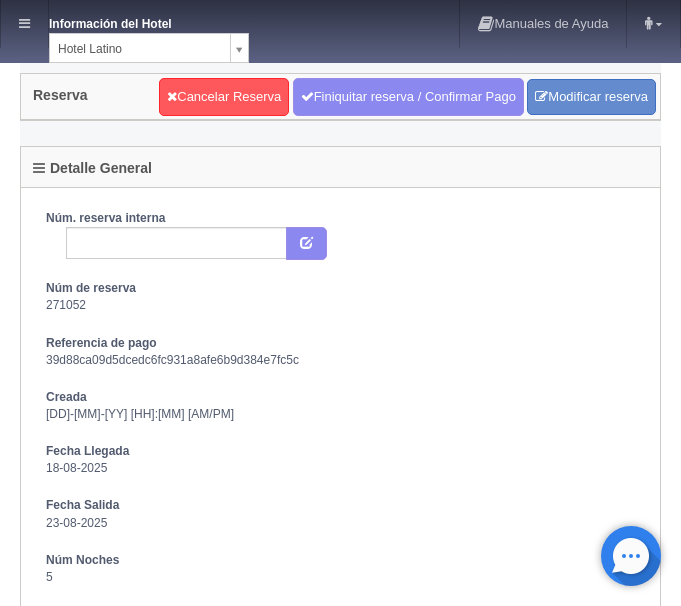 scroll, scrollTop: 0, scrollLeft: 0, axis: both 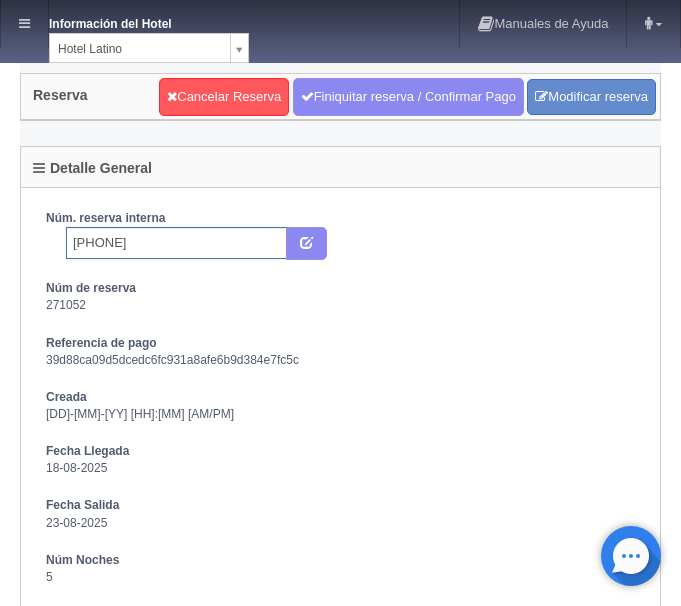 click on "[PHONE]" at bounding box center (176, 243) 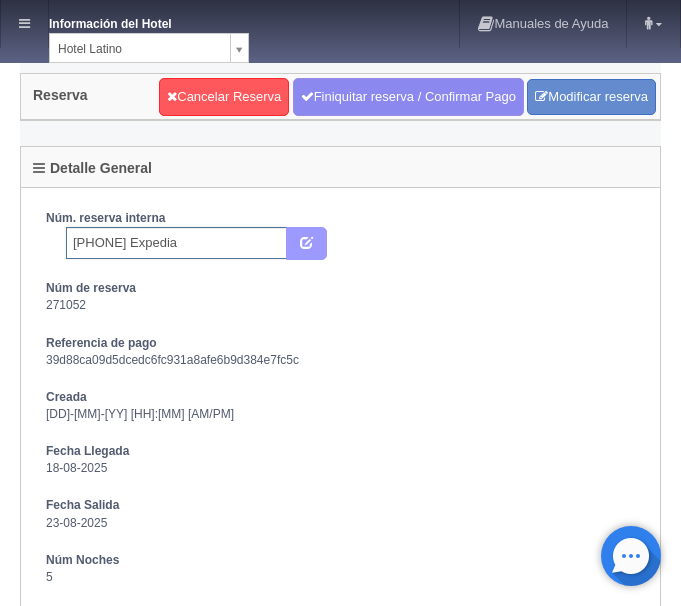 type on "[PHONE] Expedia" 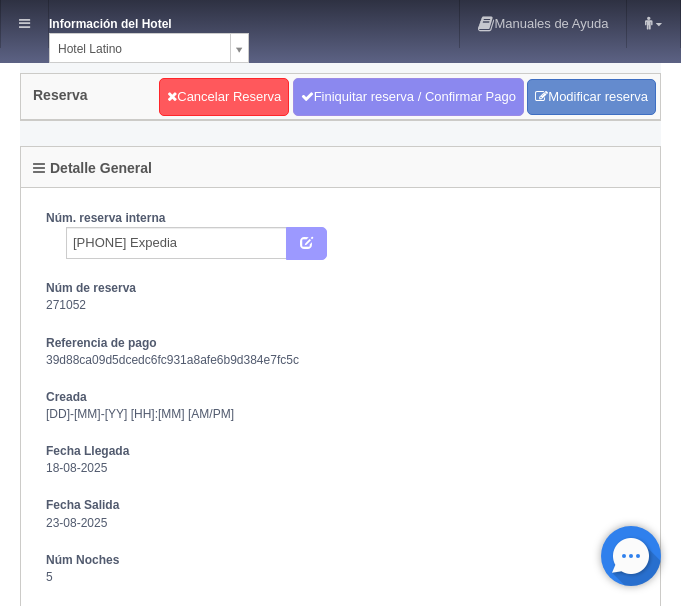click at bounding box center (306, 244) 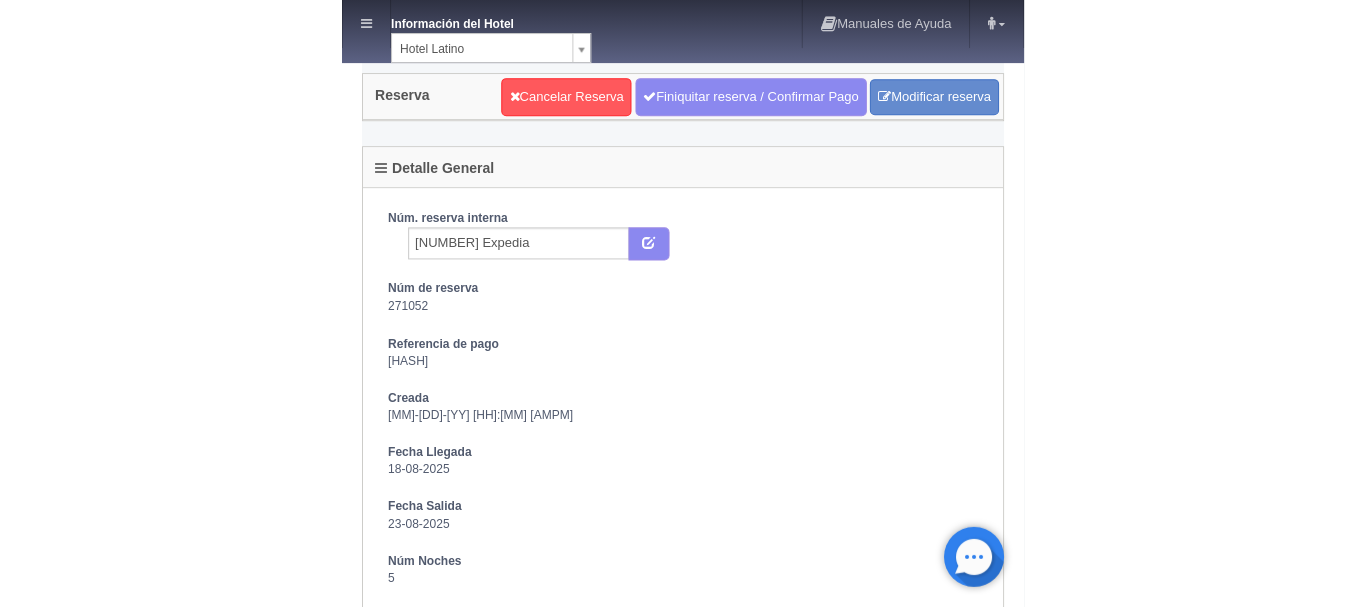 scroll, scrollTop: 0, scrollLeft: 0, axis: both 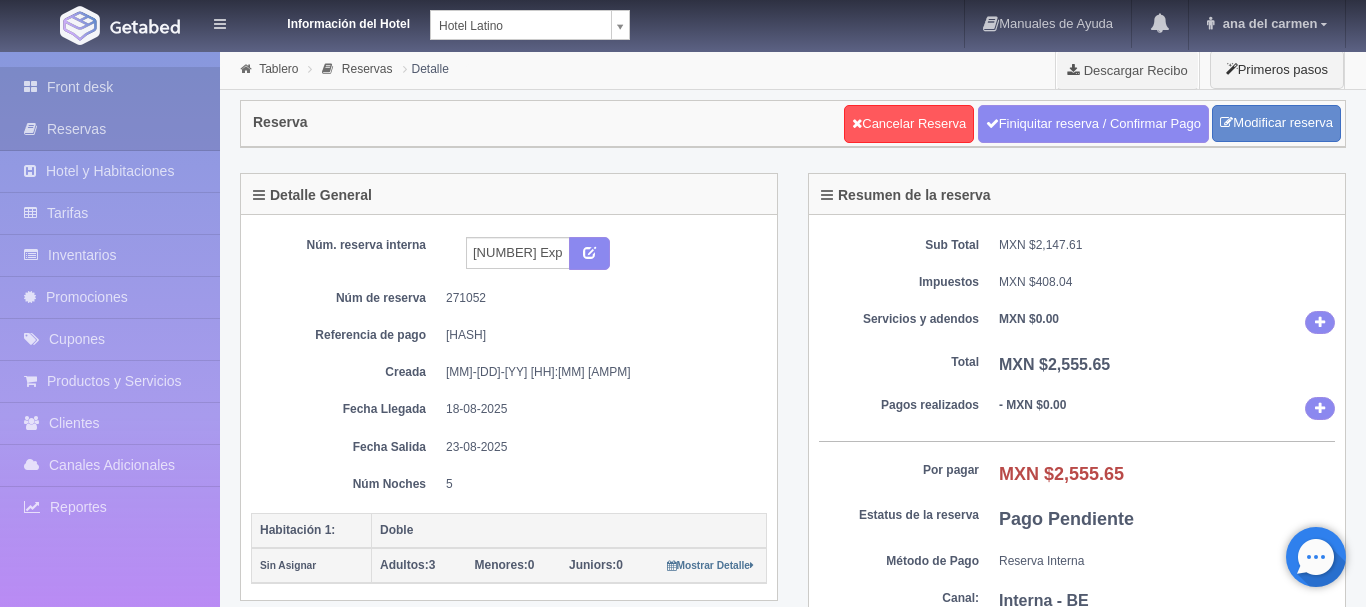 click on "Front desk" at bounding box center [110, 87] 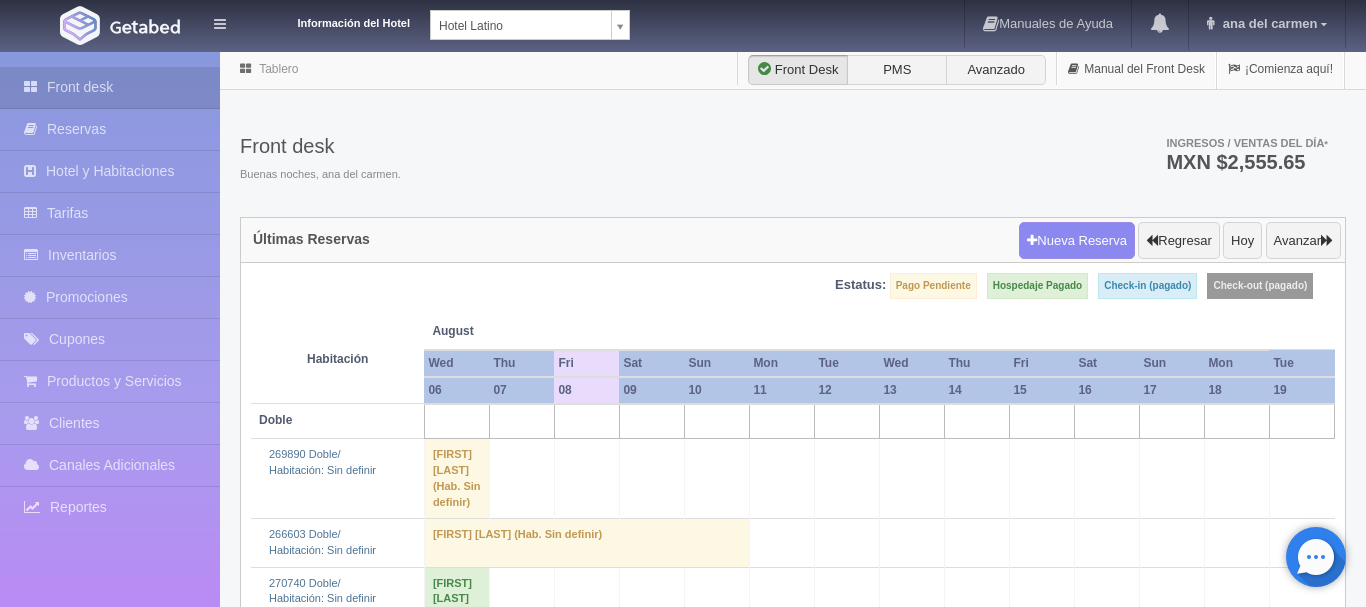 scroll, scrollTop: 0, scrollLeft: 0, axis: both 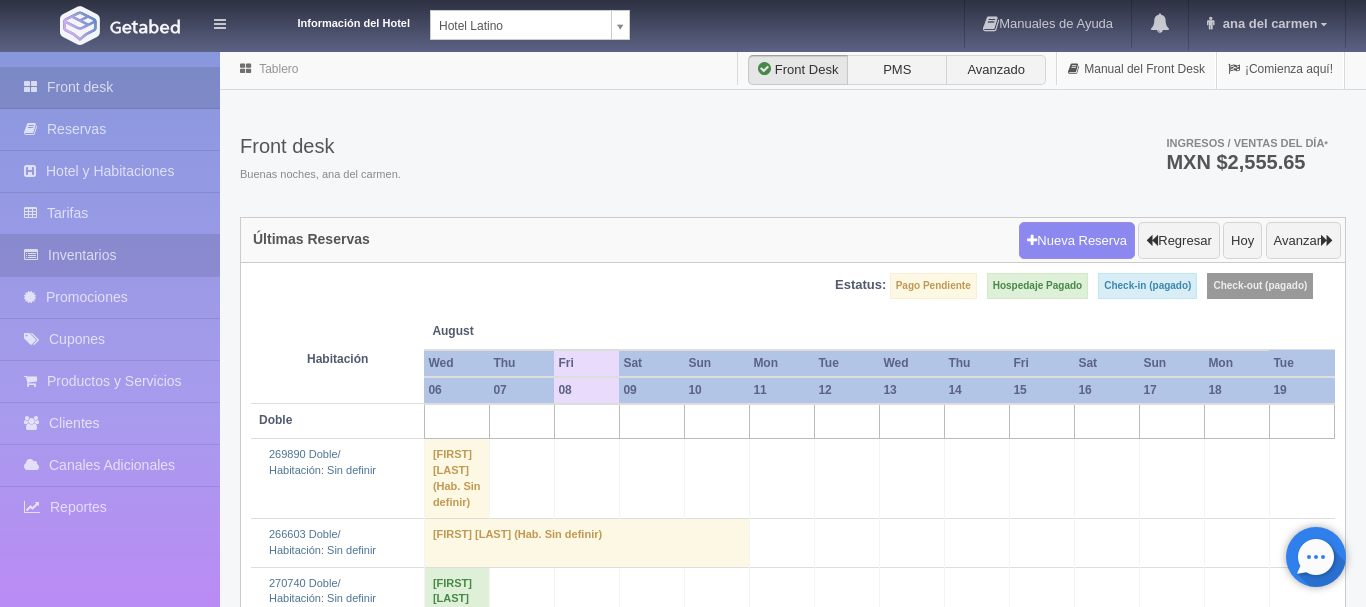click on "Inventarios" at bounding box center [110, 255] 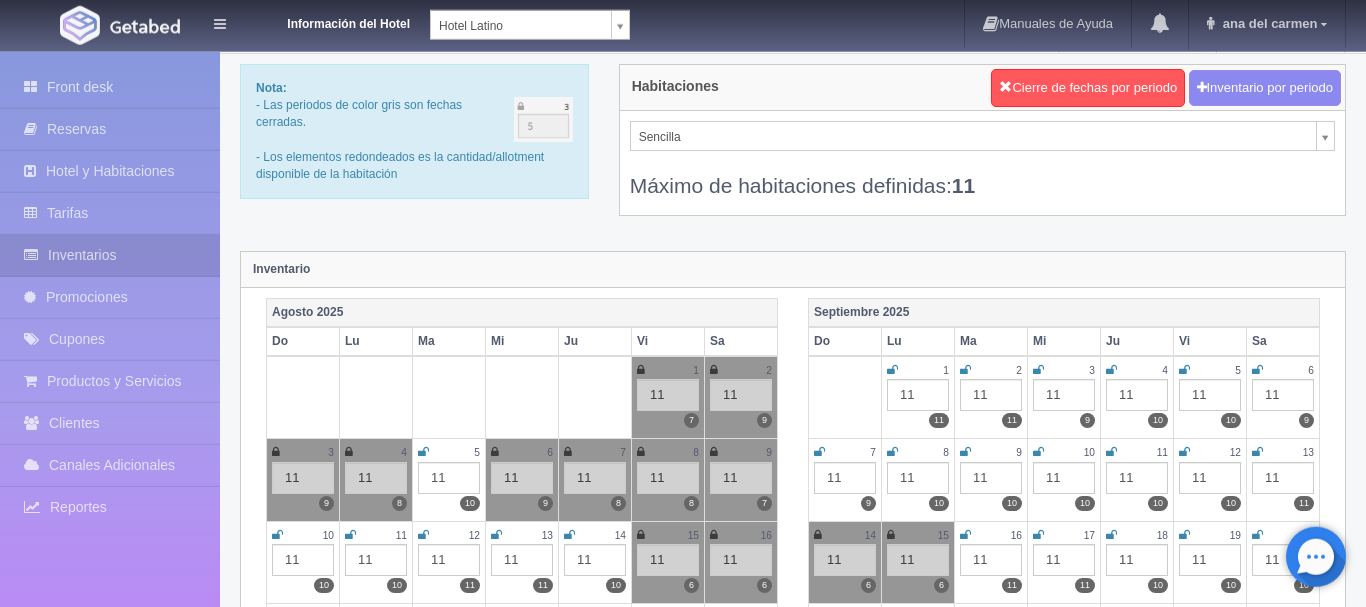 scroll, scrollTop: 0, scrollLeft: 0, axis: both 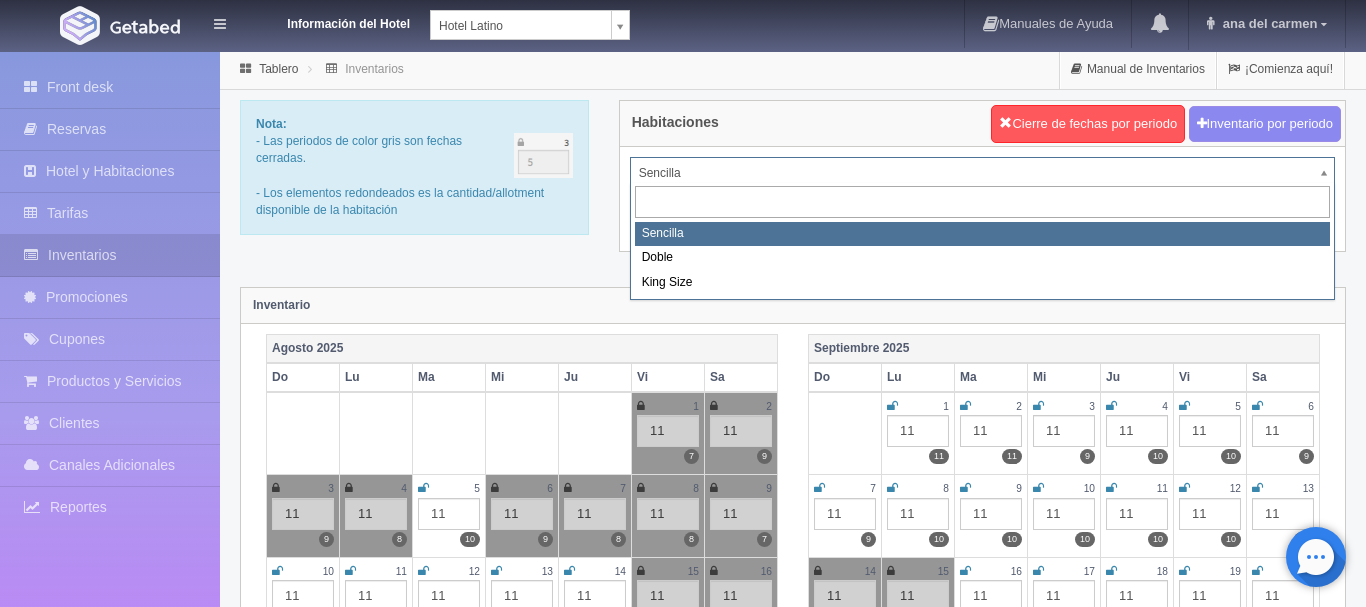 click on "Información del Hotel
Hotel Latino
HOTEL SAN FRANCISCO PLAZA
HOTEL UNIVERSO
Hotel Latino
Manuales de Ayuda
Actualizaciones recientes
ana del carmen
Mi Perfil
Salir / Log Out
Procesando...
Front desk
Reservas
Hotel y Habitaciones
Tarifas
Inventarios
Promociones
Cupones
Productos y Servicios" at bounding box center (683, 1776) 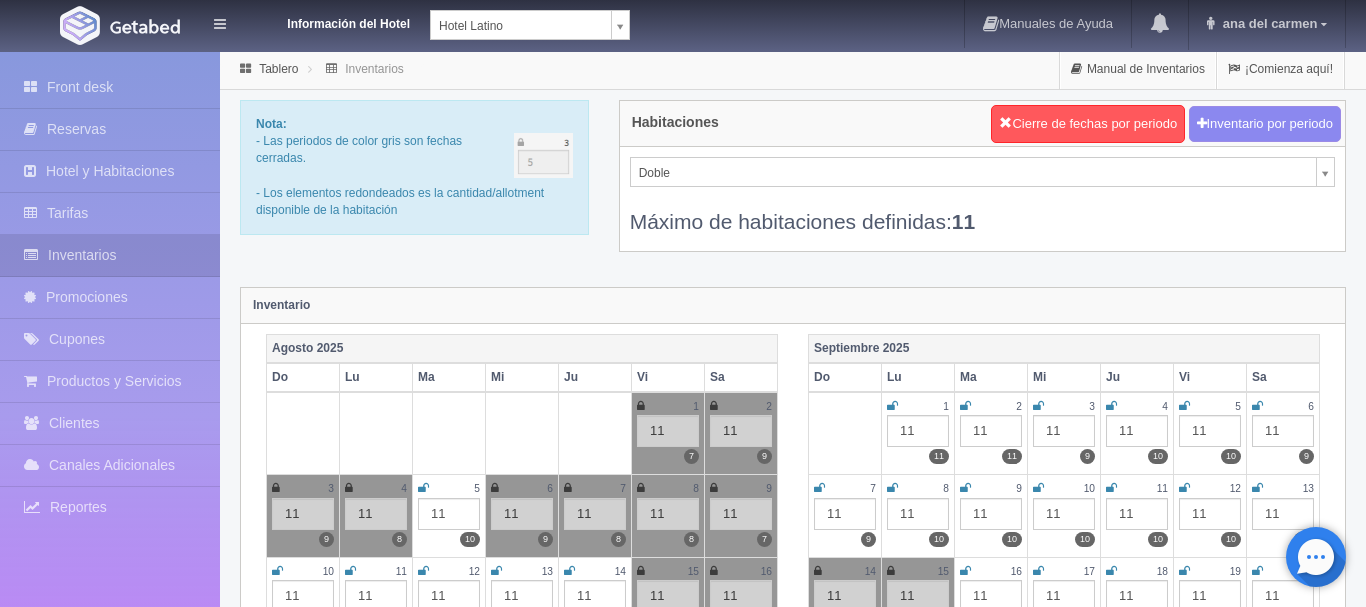 select on "2159" 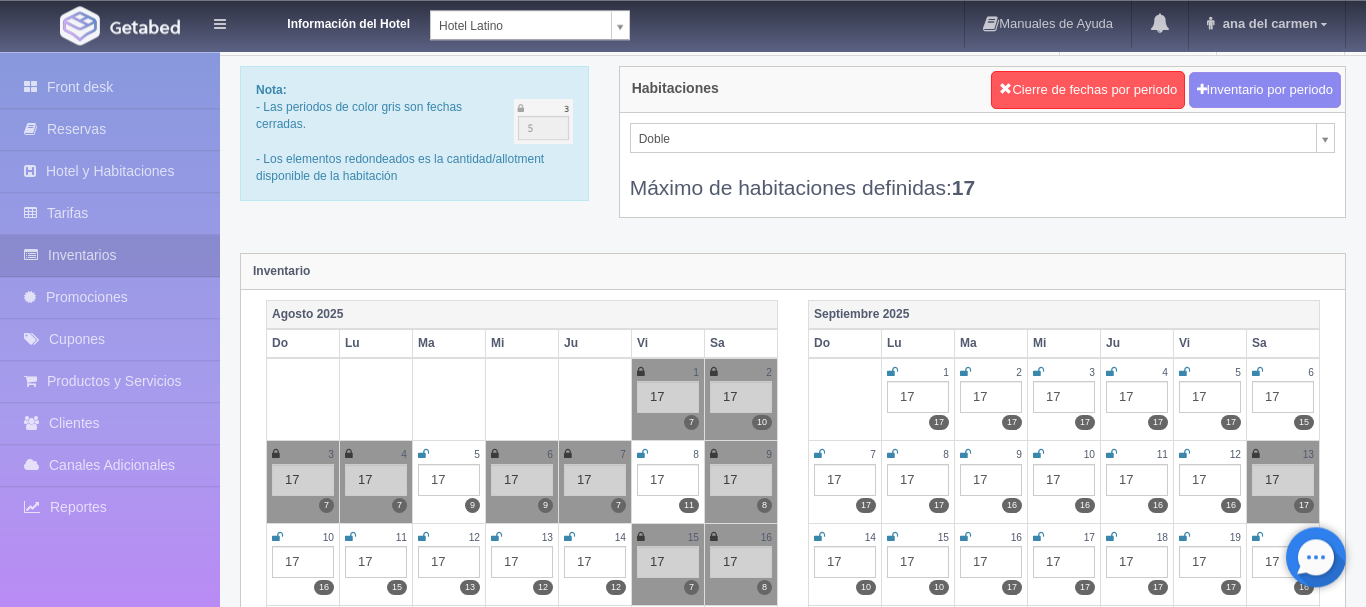 scroll, scrollTop: 0, scrollLeft: 0, axis: both 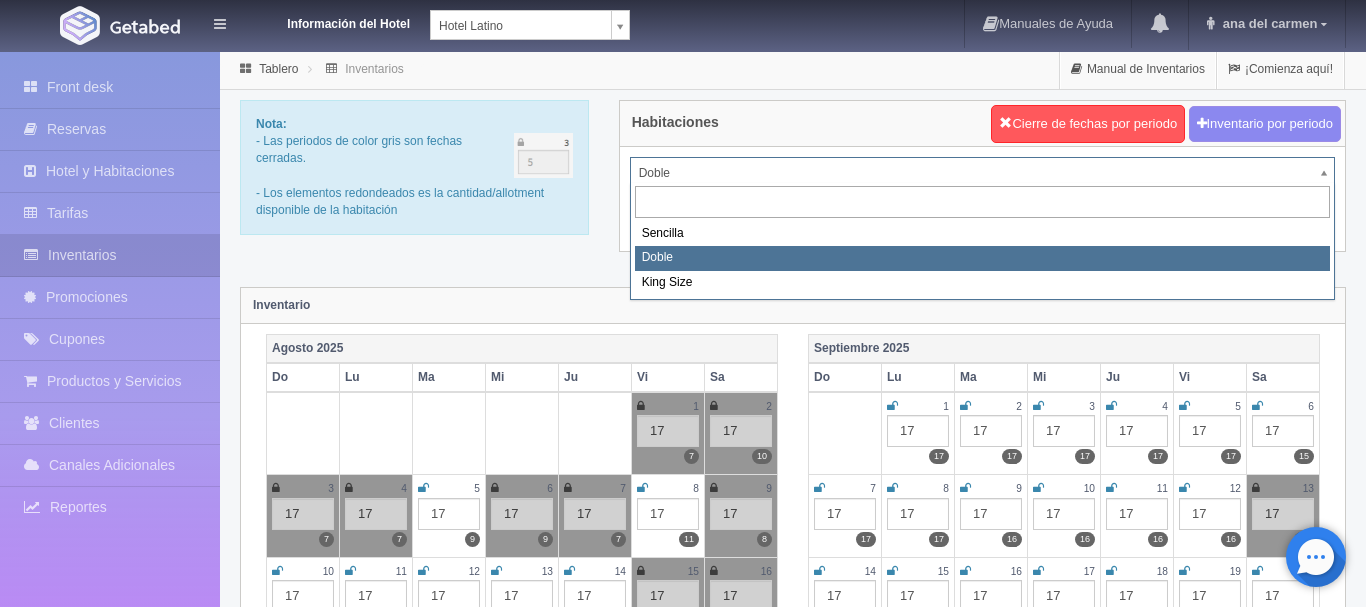 click on "Información del Hotel
Hotel Latino
HOTEL SAN FRANCISCO PLAZA
HOTEL UNIVERSO
Hotel Latino
Manuales de Ayuda
Actualizaciones recientes
ana del carmen
Mi Perfil
Salir / Log Out
Procesando...
Front desk
Reservas
Hotel y Habitaciones
Tarifas
Inventarios
Promociones
Cupones
Productos y Servicios" at bounding box center (683, 1776) 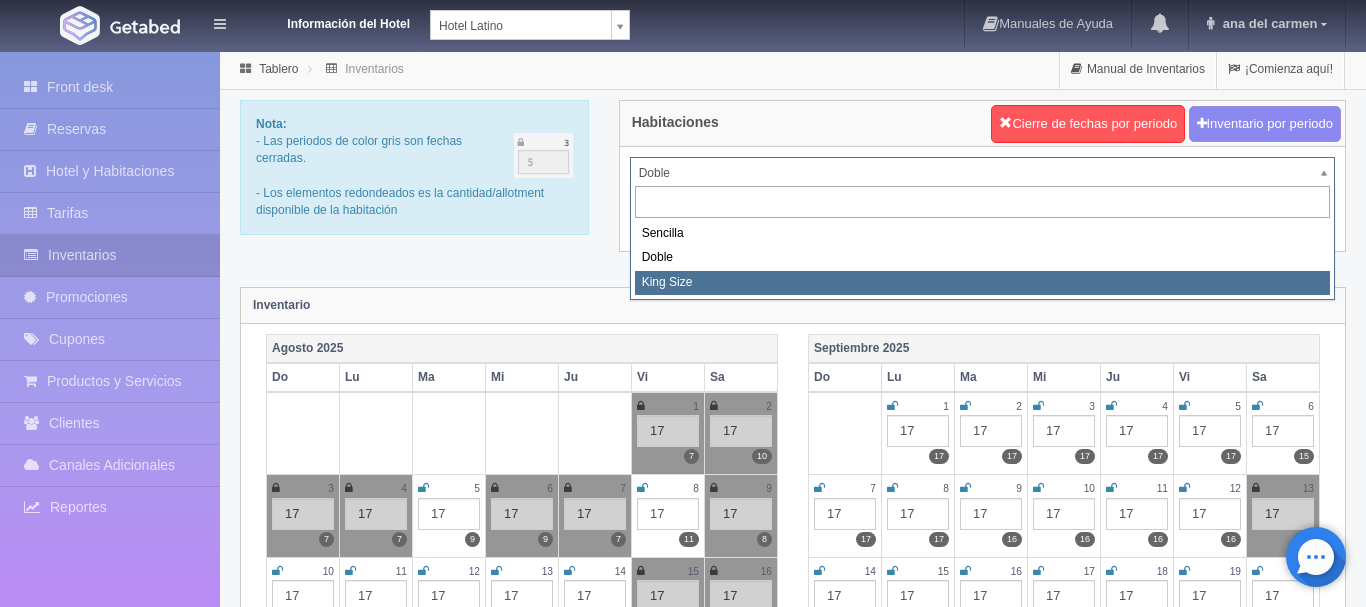 select on "2160" 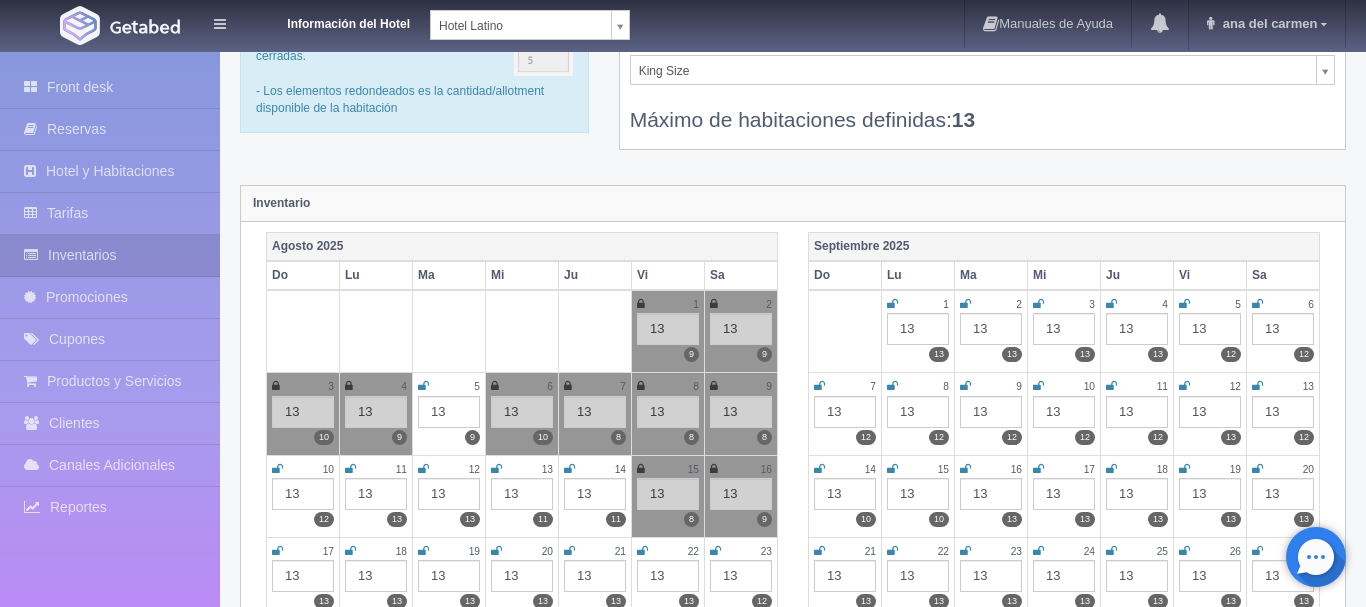 scroll, scrollTop: 0, scrollLeft: 0, axis: both 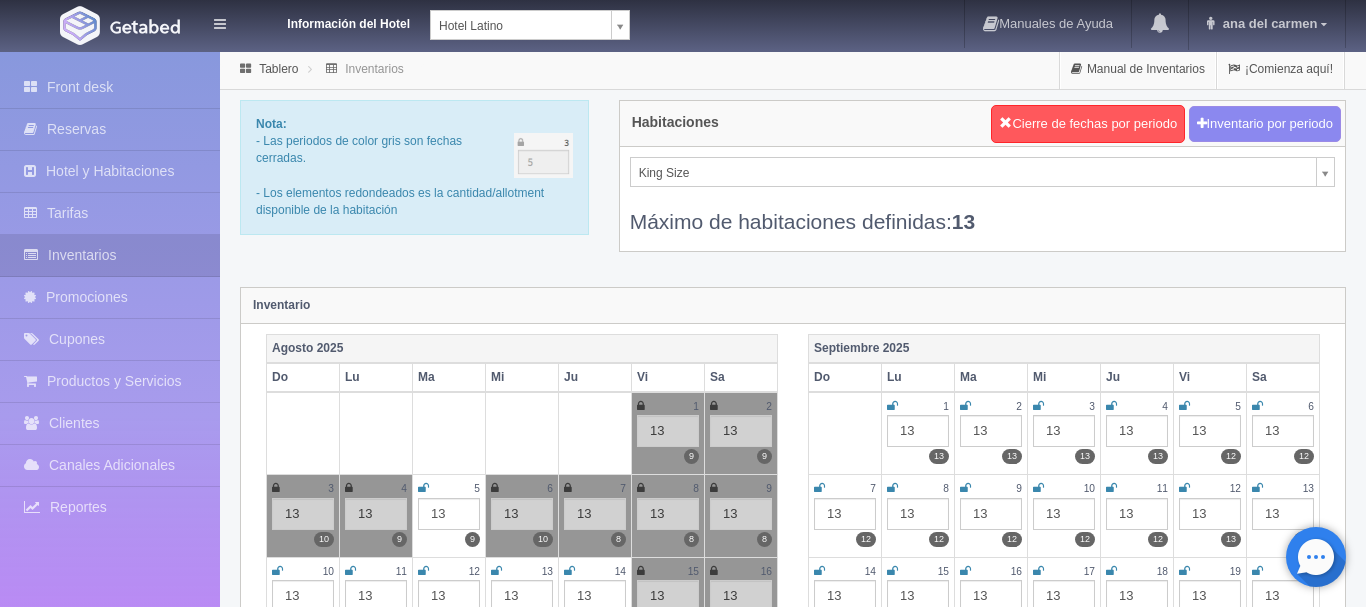 click on "Información del Hotel
Hotel Latino
HOTEL SAN FRANCISCO PLAZA
HOTEL UNIVERSO
Hotel Latino
Manuales de Ayuda
Actualizaciones recientes
ana del carmen
Mi Perfil
Salir / Log Out
Procesando...
Front desk
Reservas
Hotel y Habitaciones
Tarifas
Inventarios
Promociones
Cupones
Productos y Servicios" at bounding box center [683, 1776] 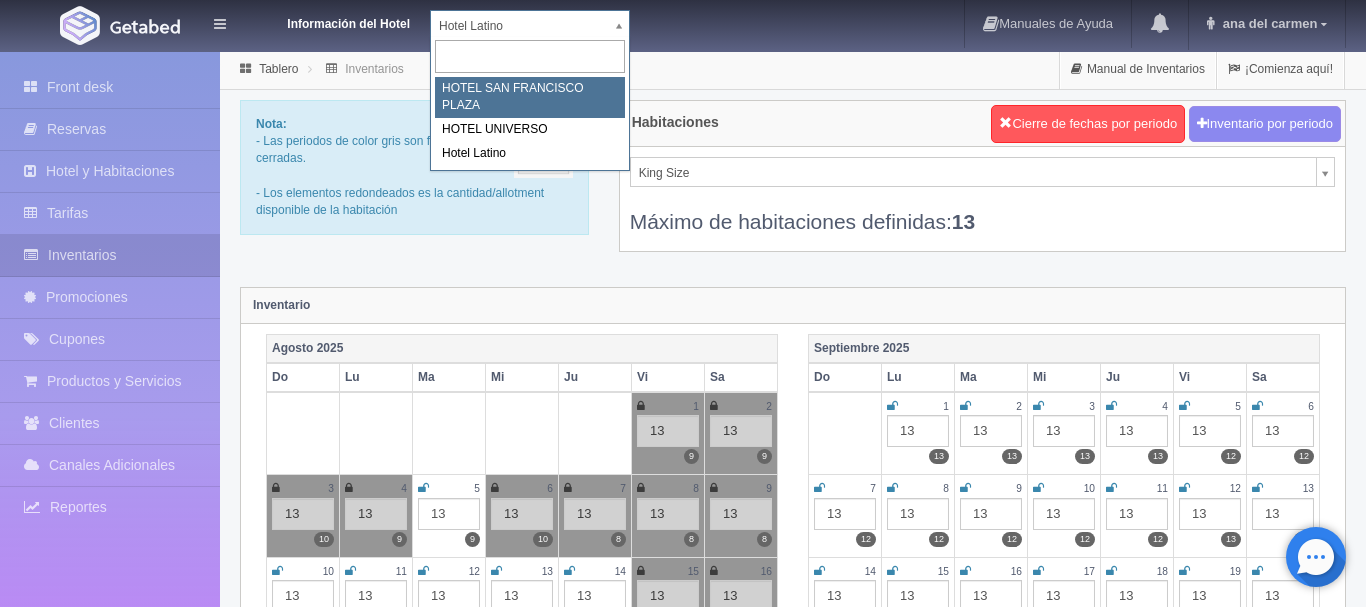 select on "357" 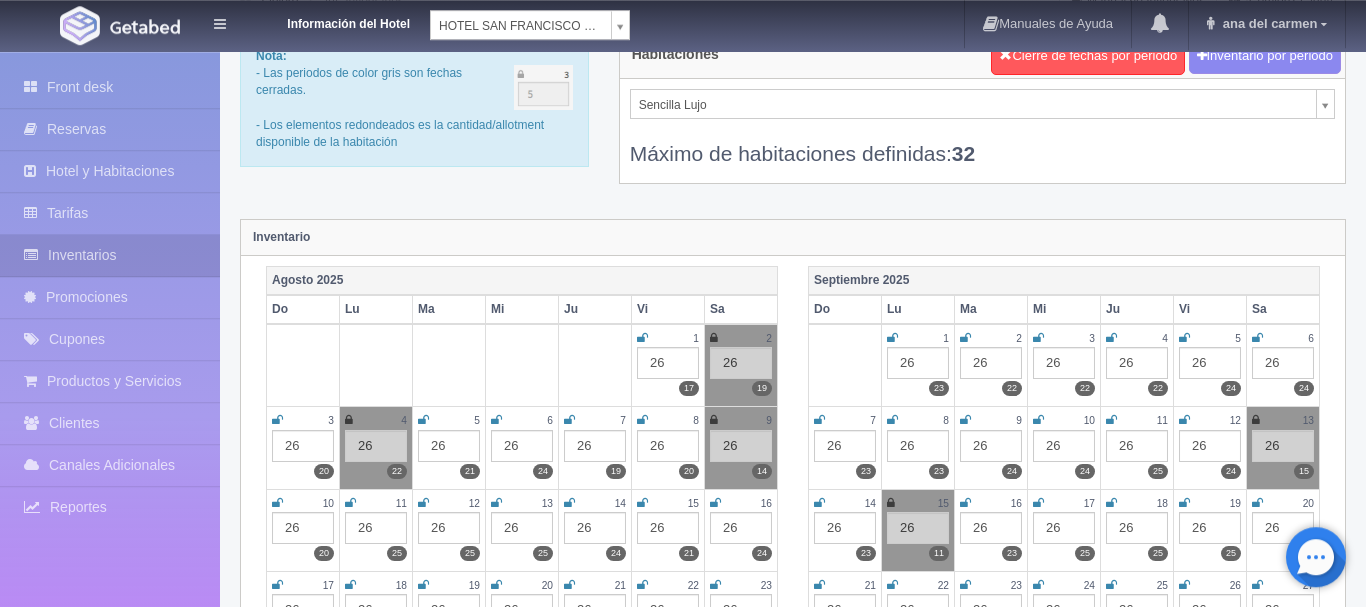 scroll, scrollTop: 102, scrollLeft: 0, axis: vertical 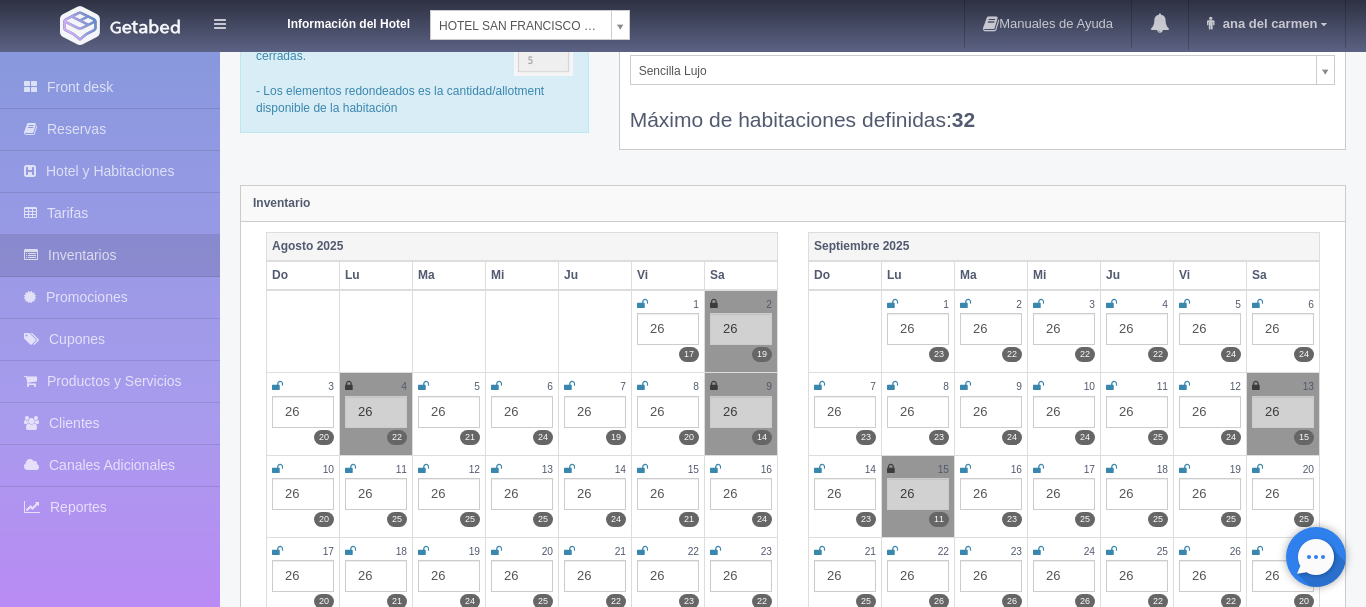 click at bounding box center [569, 386] 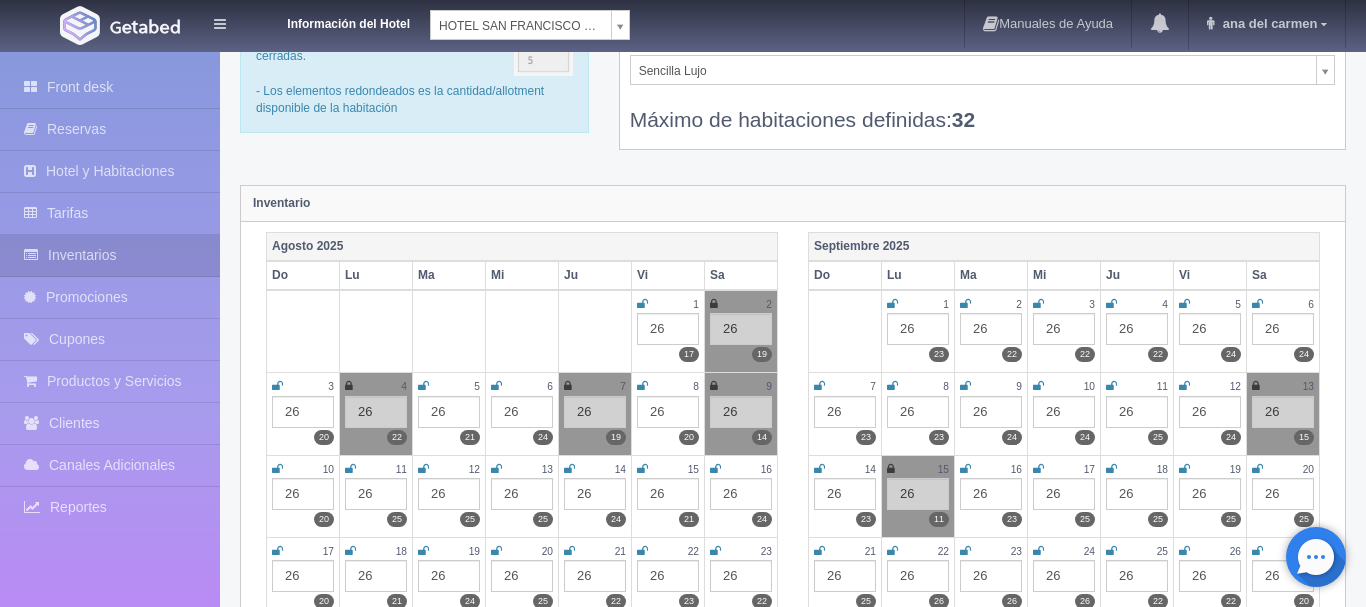 scroll, scrollTop: 0, scrollLeft: 0, axis: both 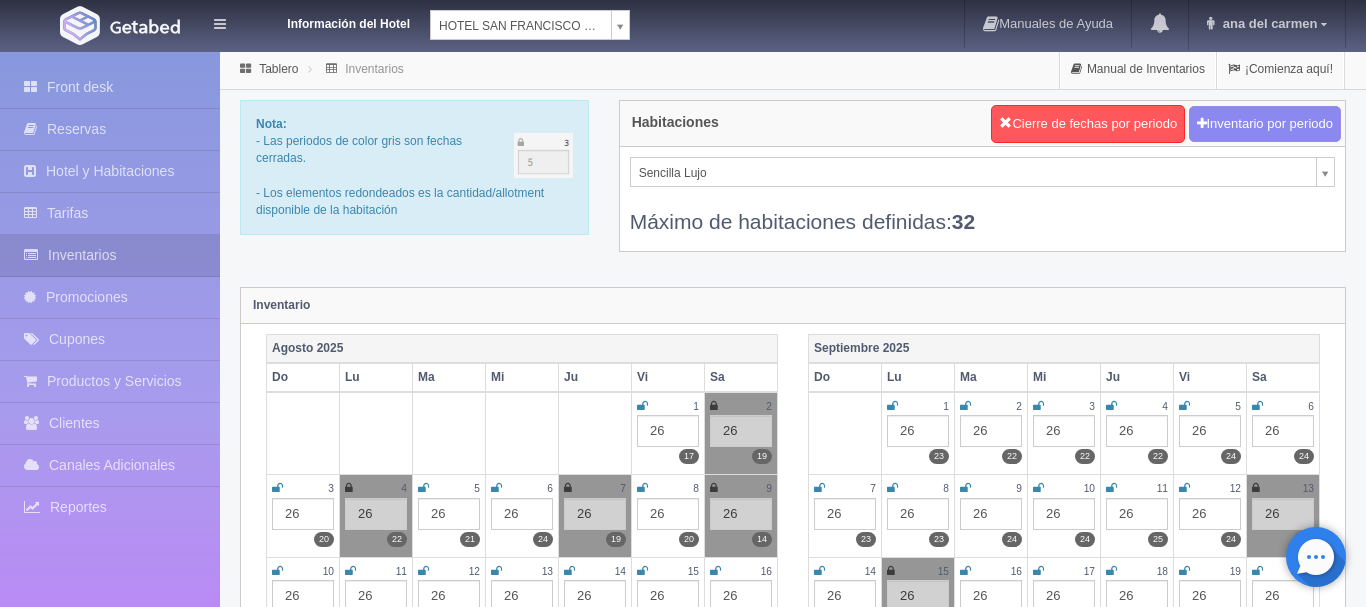 click on "Información del Hotel
HOTEL SAN FRANCISCO PLAZA
HOTEL SAN FRANCISCO PLAZA
HOTEL UNIVERSO
Hotel Latino
Manuales de Ayuda
Actualizaciones recientes
ana del carmen
Mi Perfil
Salir / Log Out
Procesando...
Front desk
Reservas
Hotel y Habitaciones
Tarifas
Inventarios
Promociones
Cupones
Productos y Servicios" at bounding box center (683, 1776) 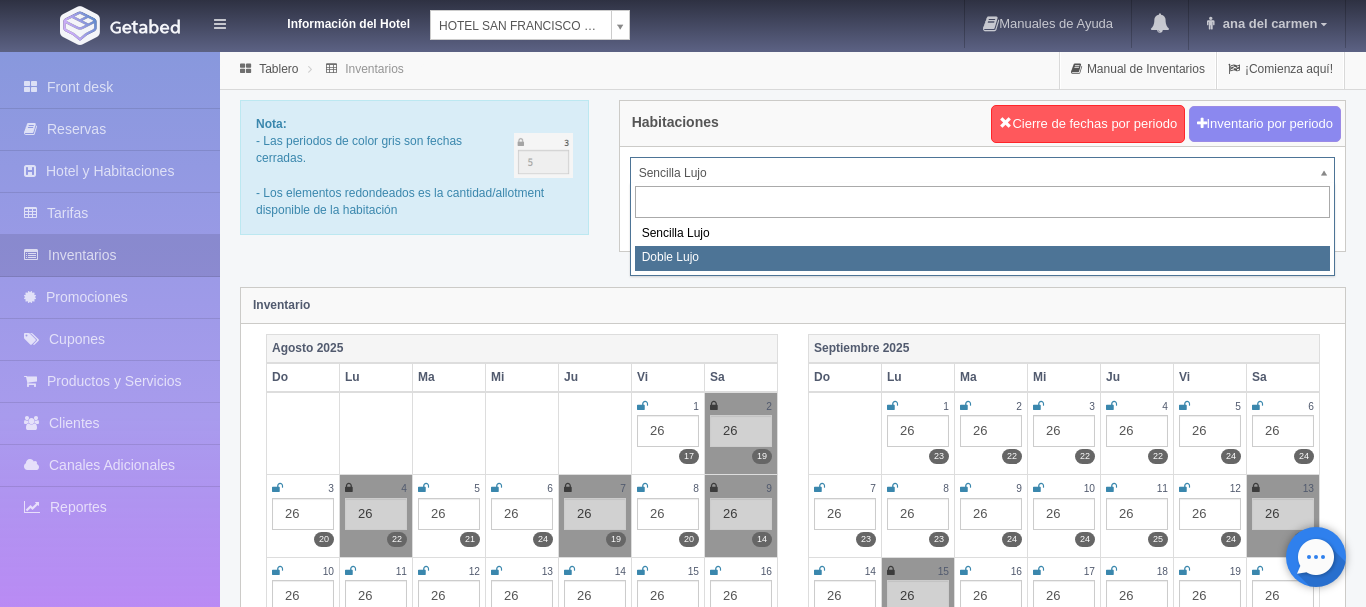 select on "577" 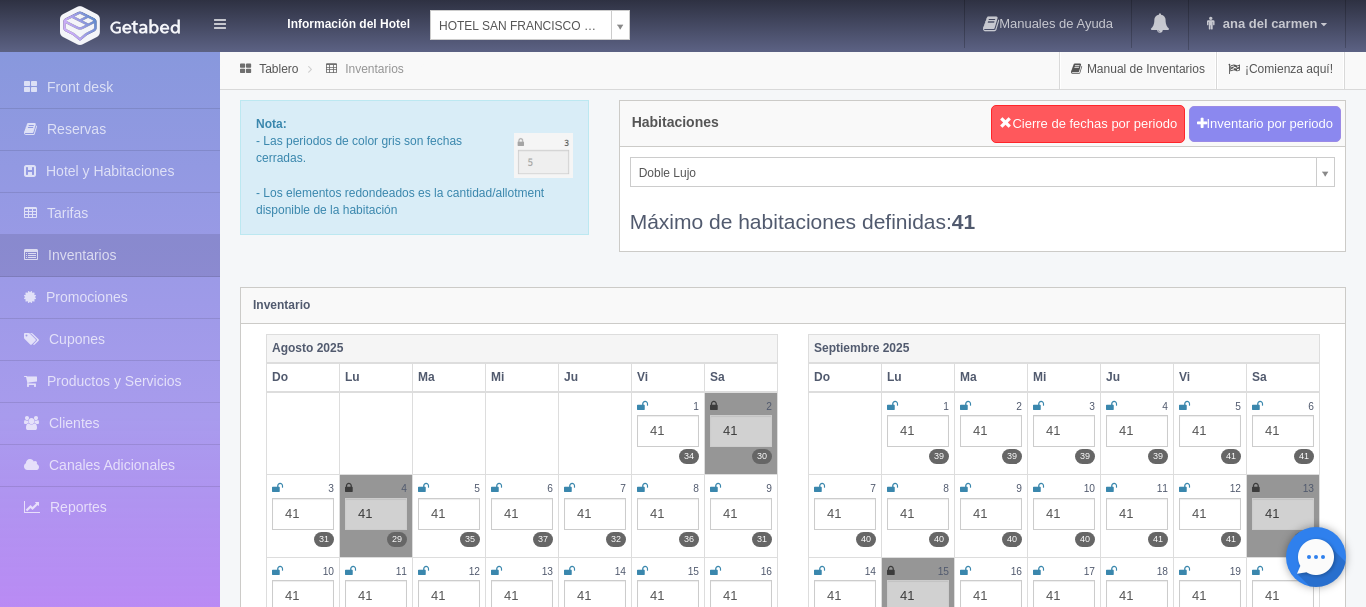 scroll, scrollTop: 0, scrollLeft: 0, axis: both 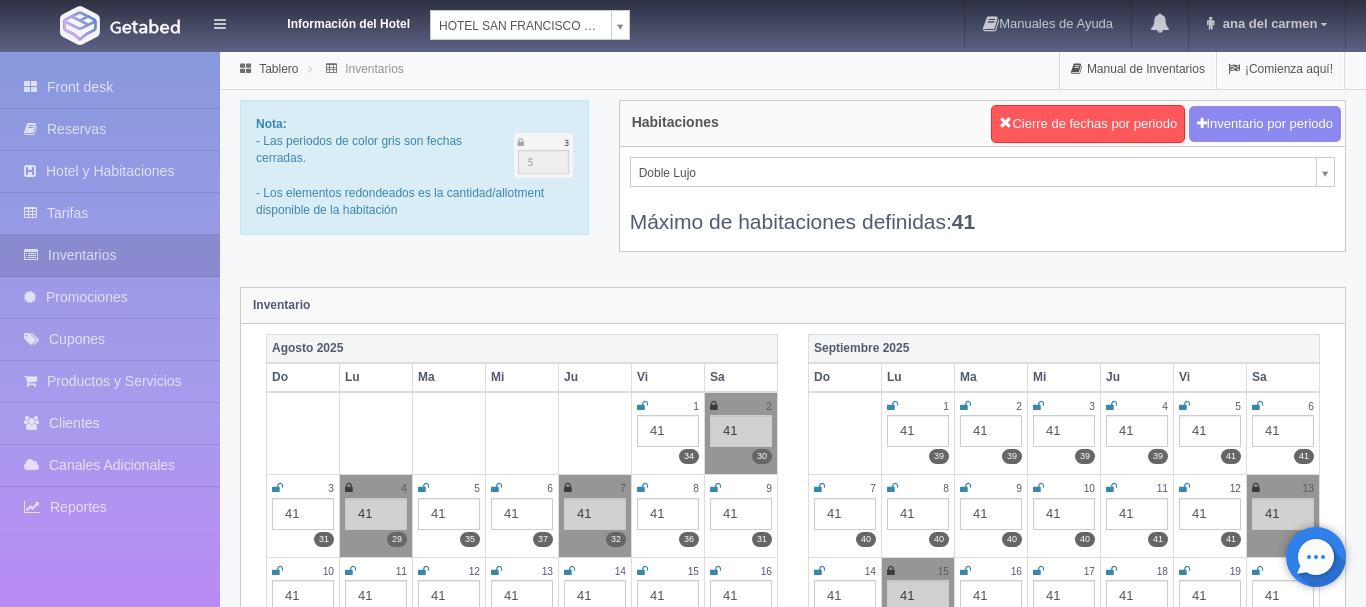click on "Información del Hotel
HOTEL SAN FRANCISCO PLAZA
HOTEL SAN FRANCISCO PLAZA
HOTEL UNIVERSO
Hotel Latino
Manuales de Ayuda
Actualizaciones recientes
ana del carmen
Mi Perfil
Salir / Log Out
Procesando...
Front desk
Reservas
Hotel y Habitaciones
Tarifas
Inventarios
Promociones
Cupones
Productos y Servicios" at bounding box center (683, 1776) 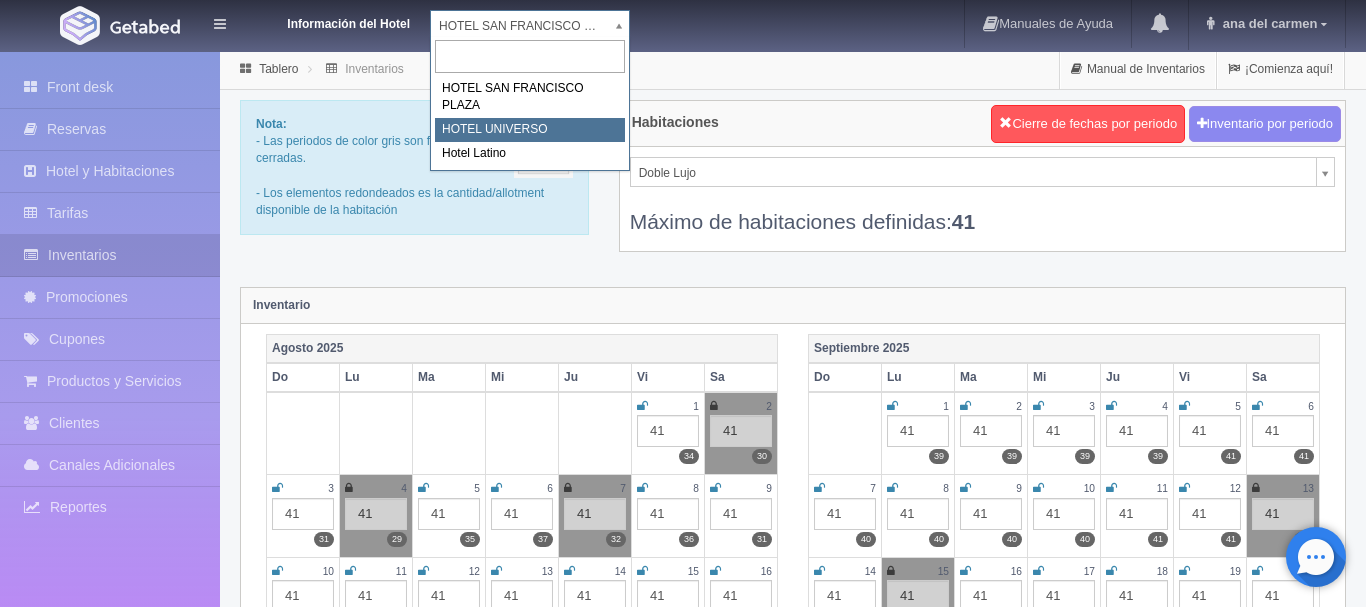 select on "358" 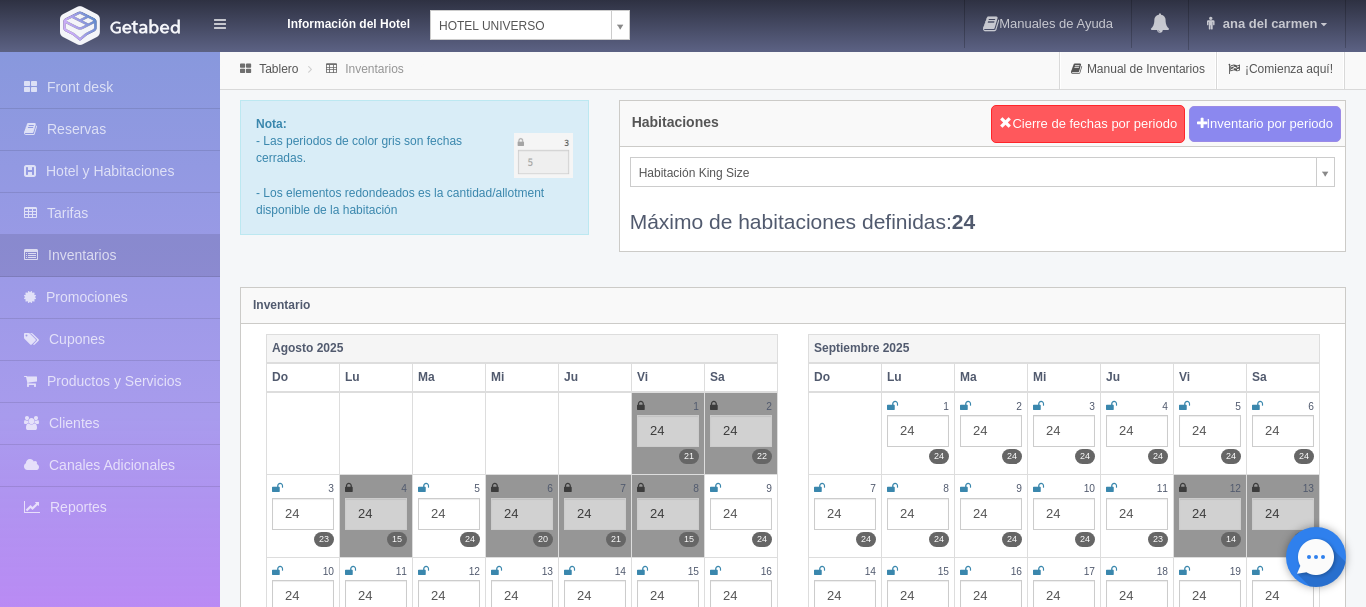 scroll, scrollTop: 0, scrollLeft: 0, axis: both 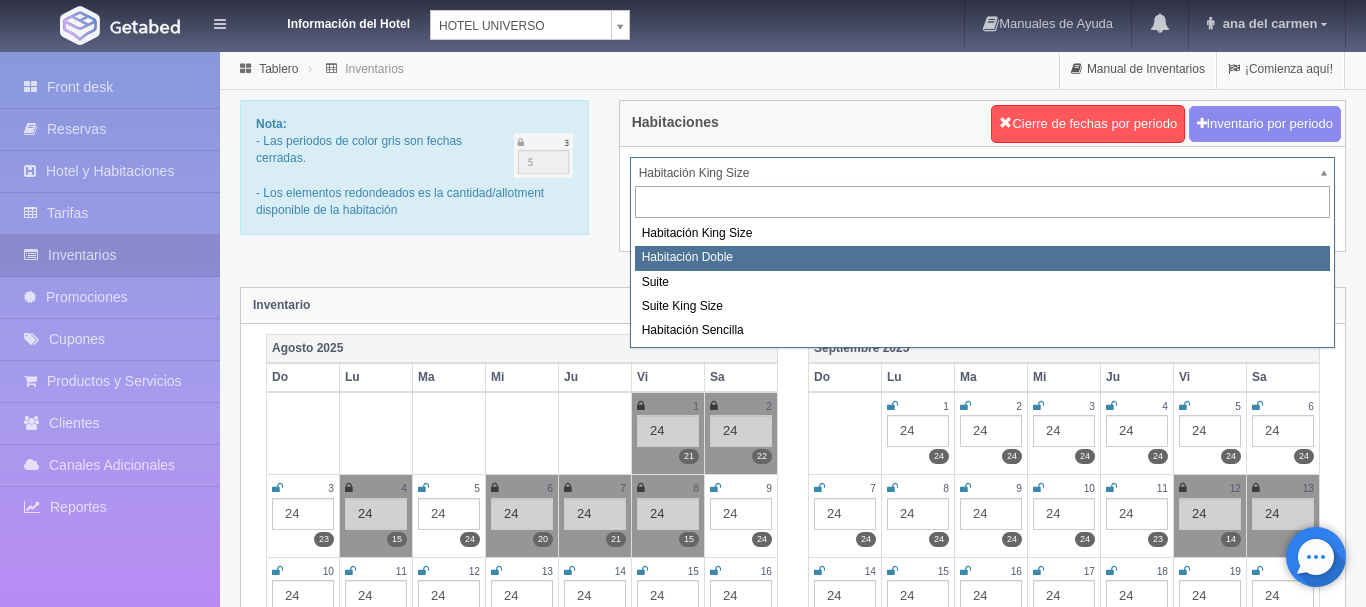select on "583" 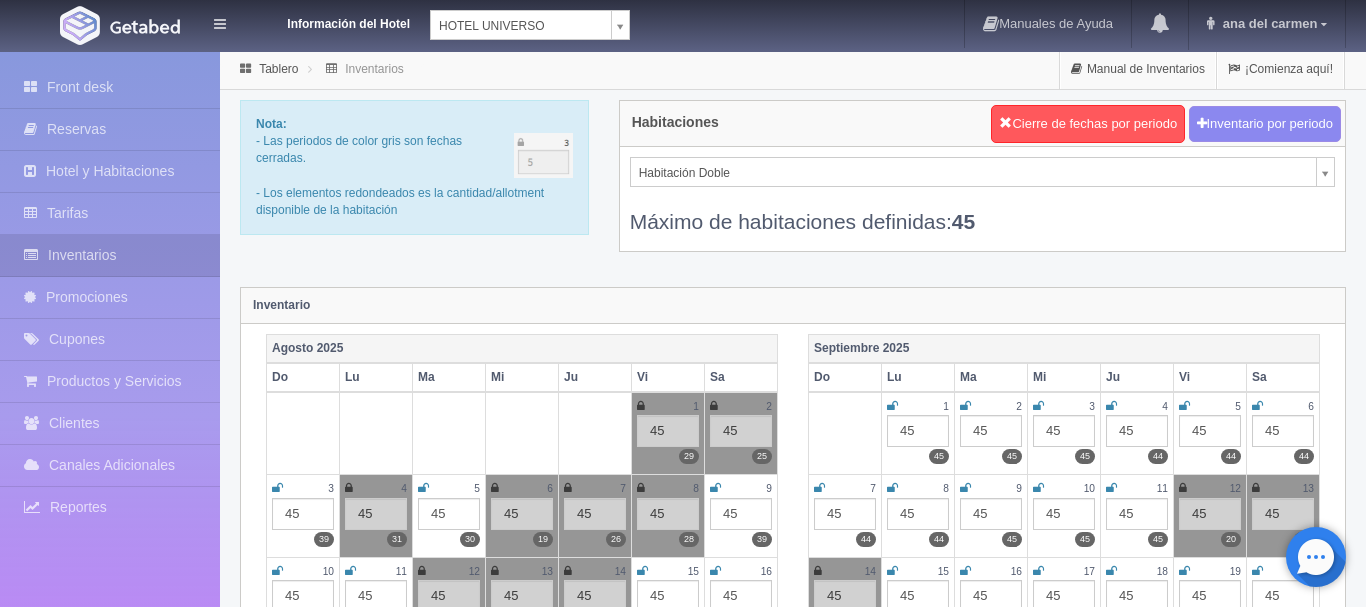 scroll, scrollTop: 0, scrollLeft: 0, axis: both 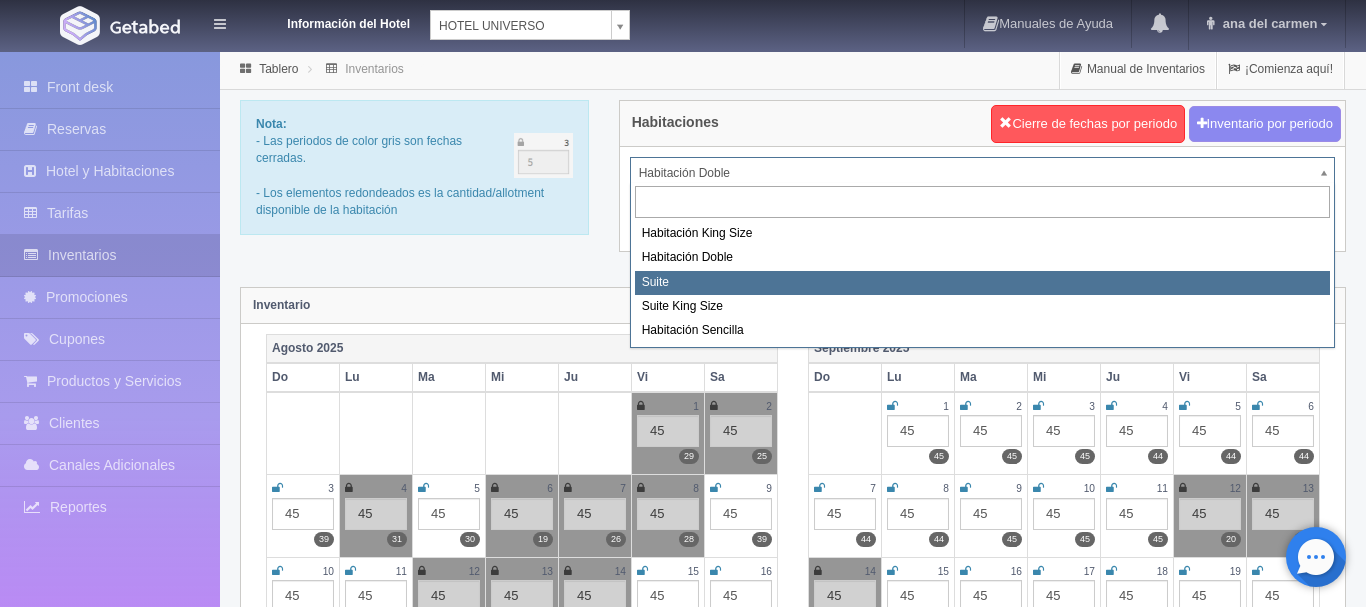 select on "584" 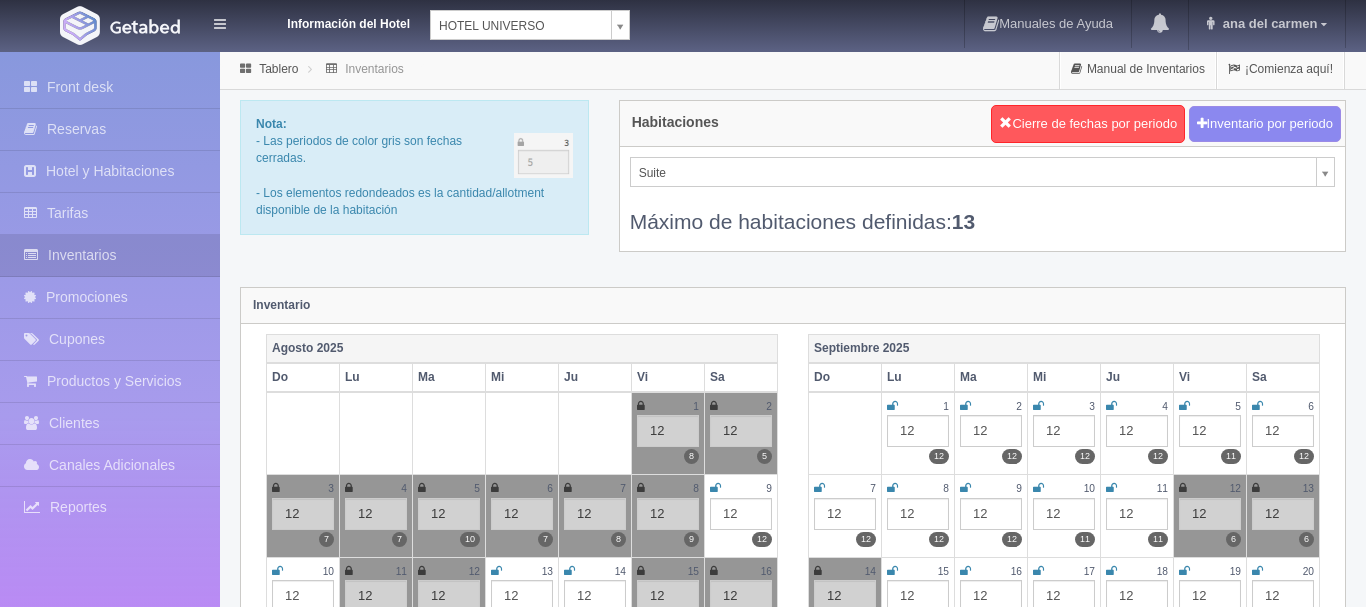 scroll, scrollTop: 0, scrollLeft: 0, axis: both 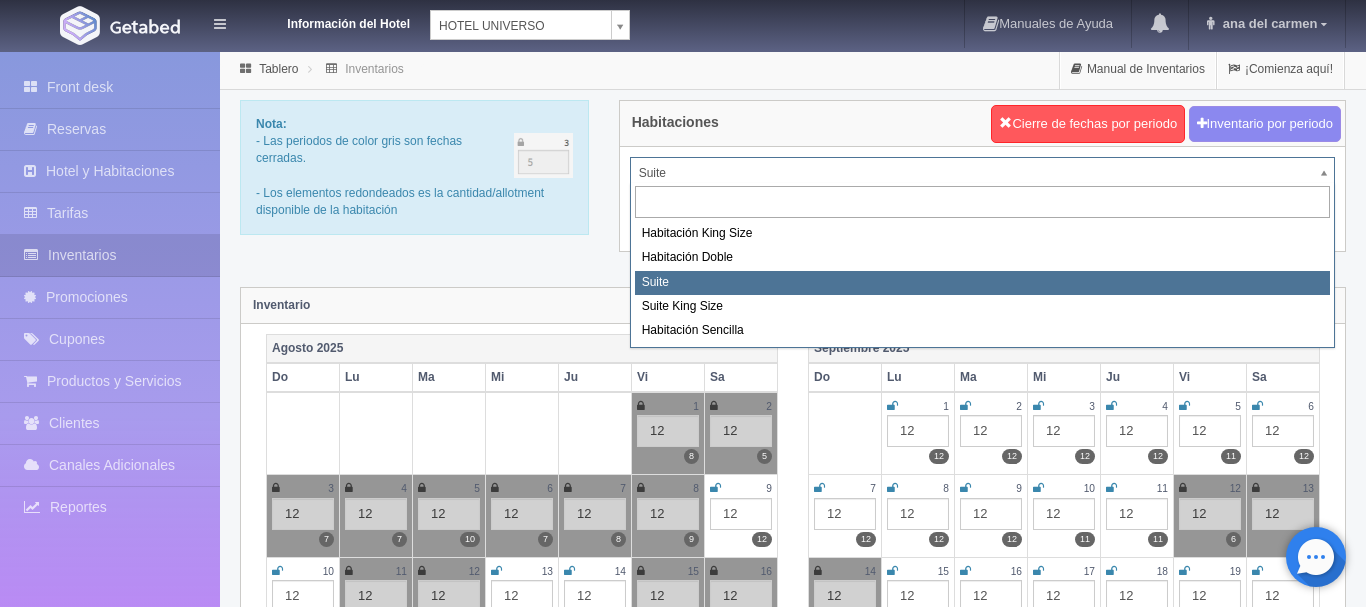 click on "Información del Hotel
HOTEL UNIVERSO
HOTEL SAN FRANCISCO PLAZA
HOTEL UNIVERSO
Hotel Latino
Manuales de Ayuda
Actualizaciones recientes
ana del carmen
Mi Perfil
Salir / Log Out
Procesando...
Front desk
Reservas
Hotel y Habitaciones
Tarifas
Inventarios
Promociones
Cupones
Productos y Servicios" at bounding box center (683, 1776) 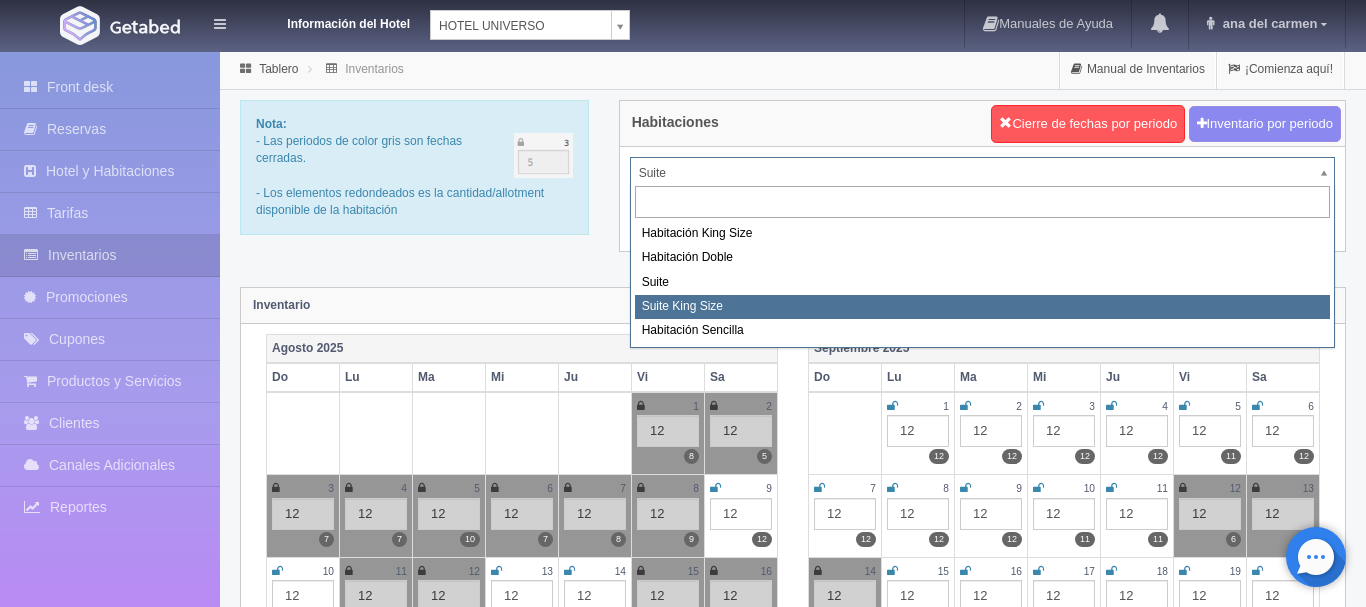 select on "588" 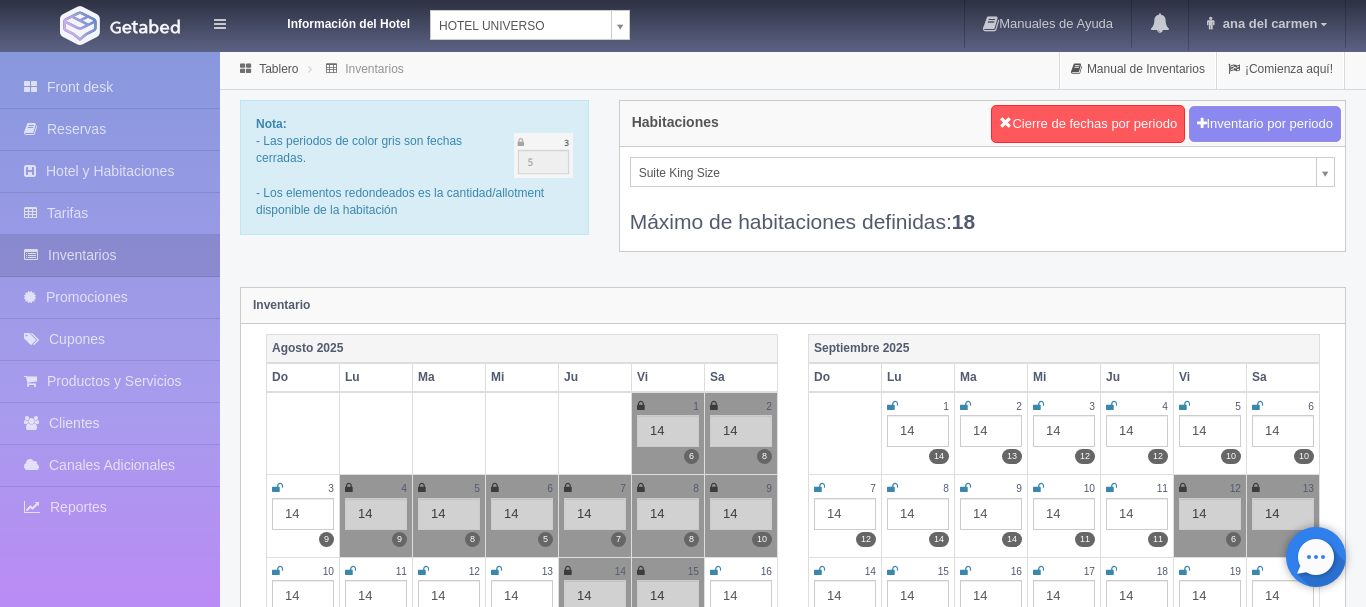 scroll, scrollTop: 0, scrollLeft: 0, axis: both 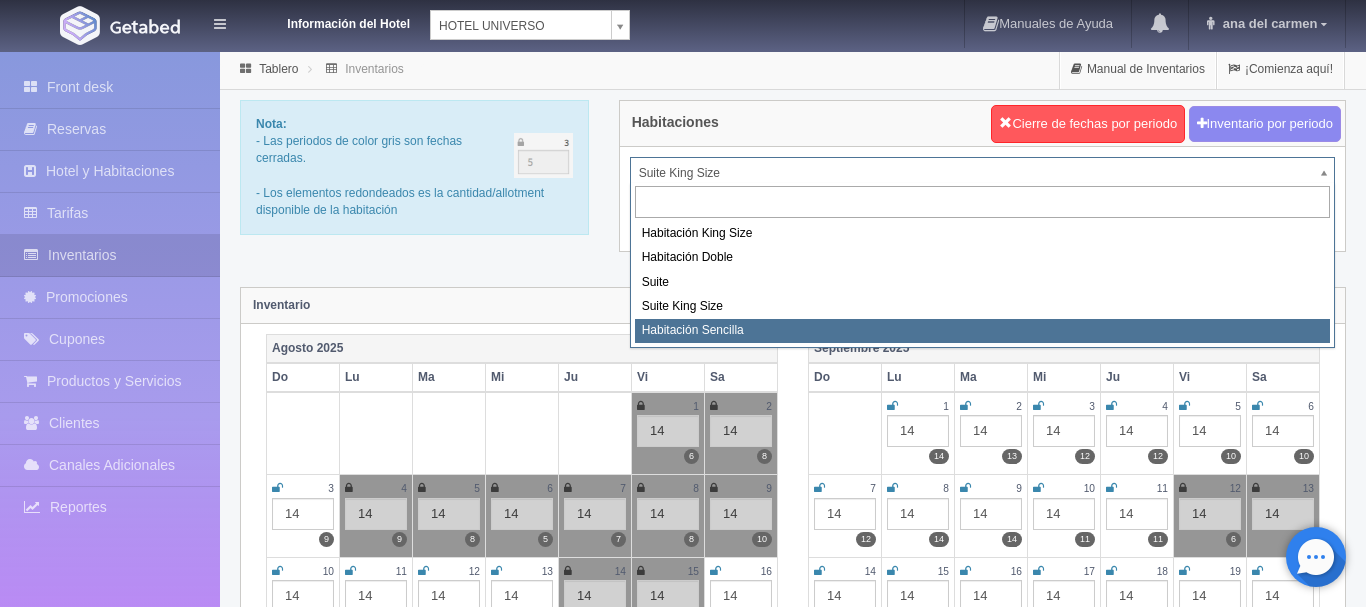 select on "2174" 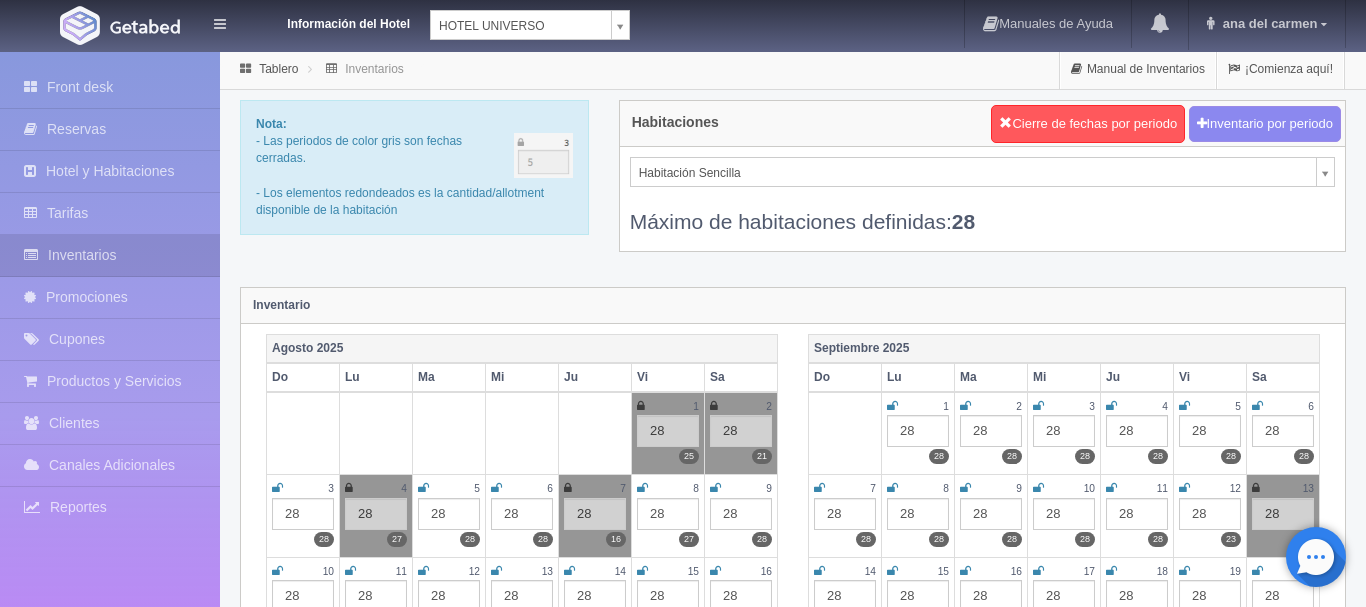 scroll, scrollTop: 0, scrollLeft: 0, axis: both 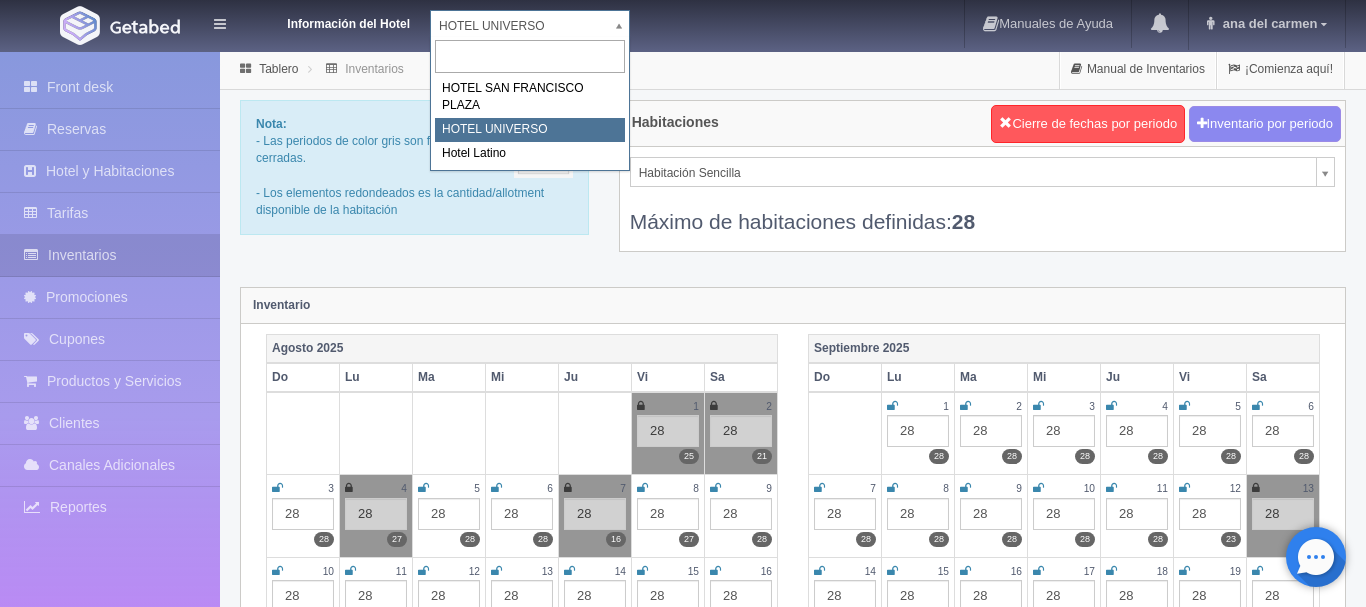 click on "Información del Hotel
HOTEL UNIVERSO
HOTEL SAN FRANCISCO PLAZA
HOTEL UNIVERSO
Hotel Latino
Manuales de Ayuda
Actualizaciones recientes
ana del carmen
Mi Perfil
Salir / Log Out
Procesando...
Front desk
Reservas
Hotel y Habitaciones
Tarifas
Inventarios
Promociones
Cupones
Productos y Servicios" at bounding box center [683, 1776] 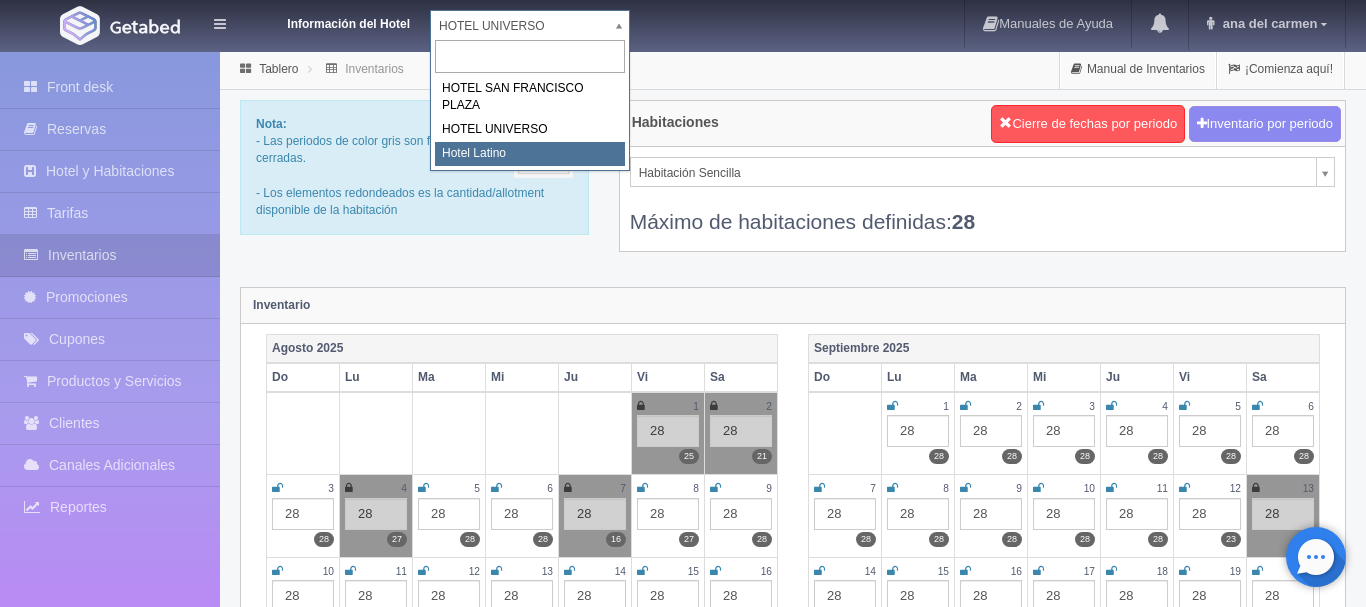 select on "625" 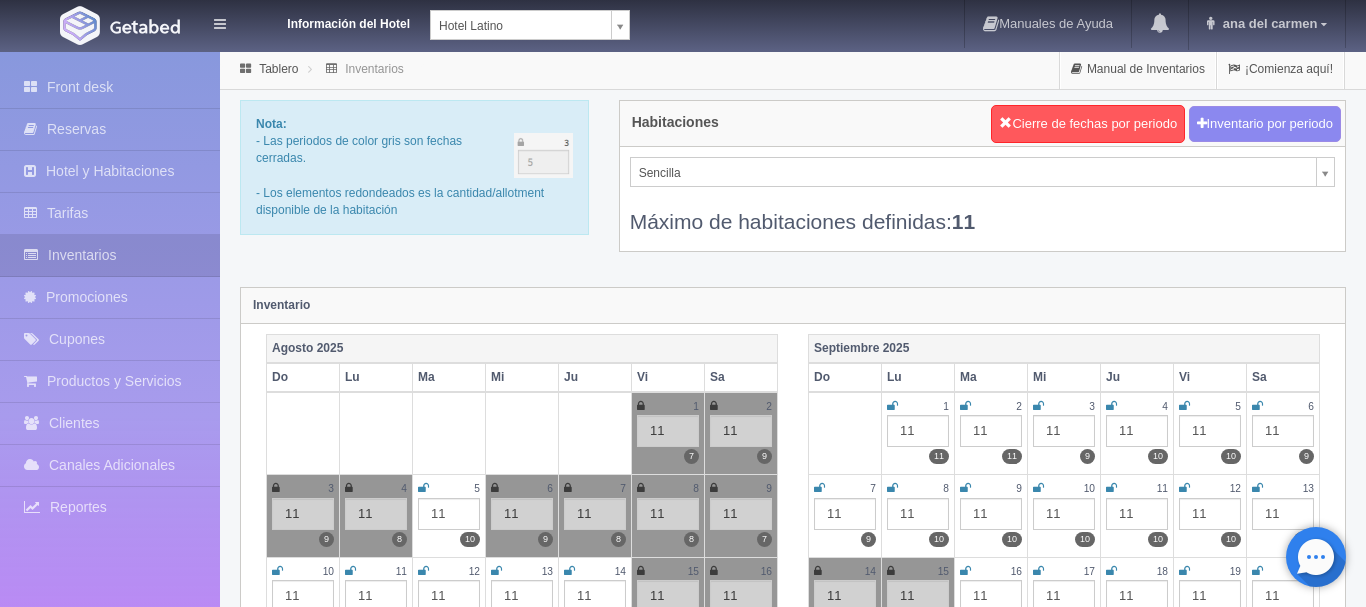 scroll, scrollTop: 0, scrollLeft: 0, axis: both 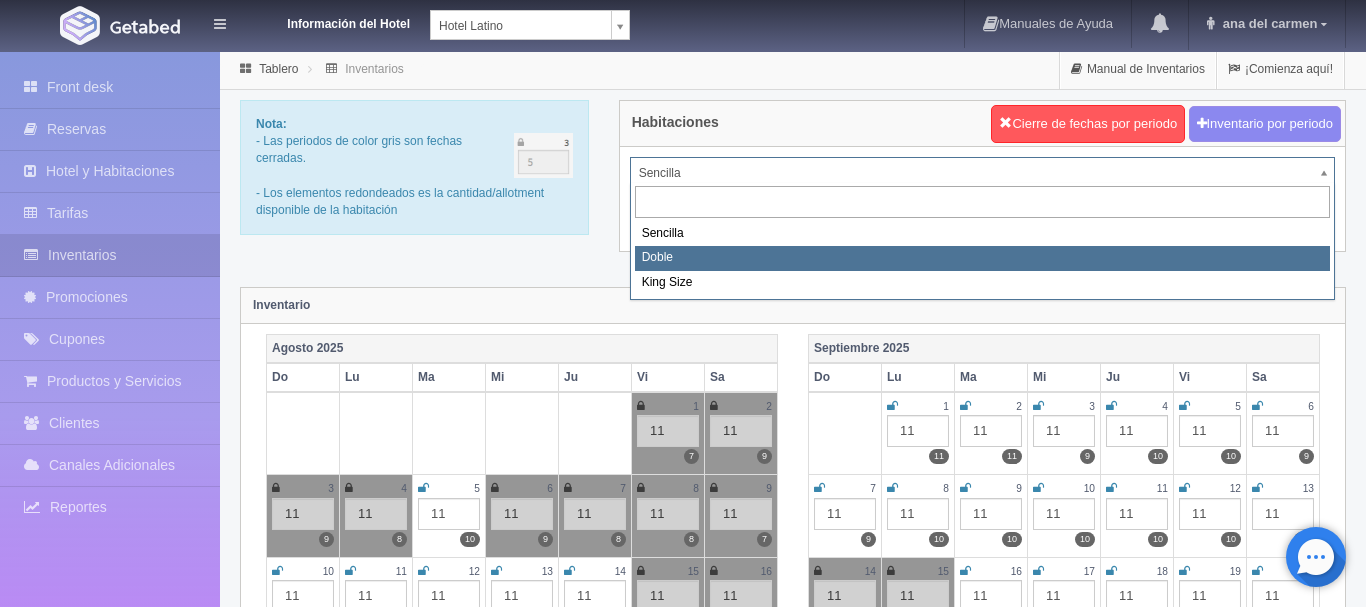 select on "2159" 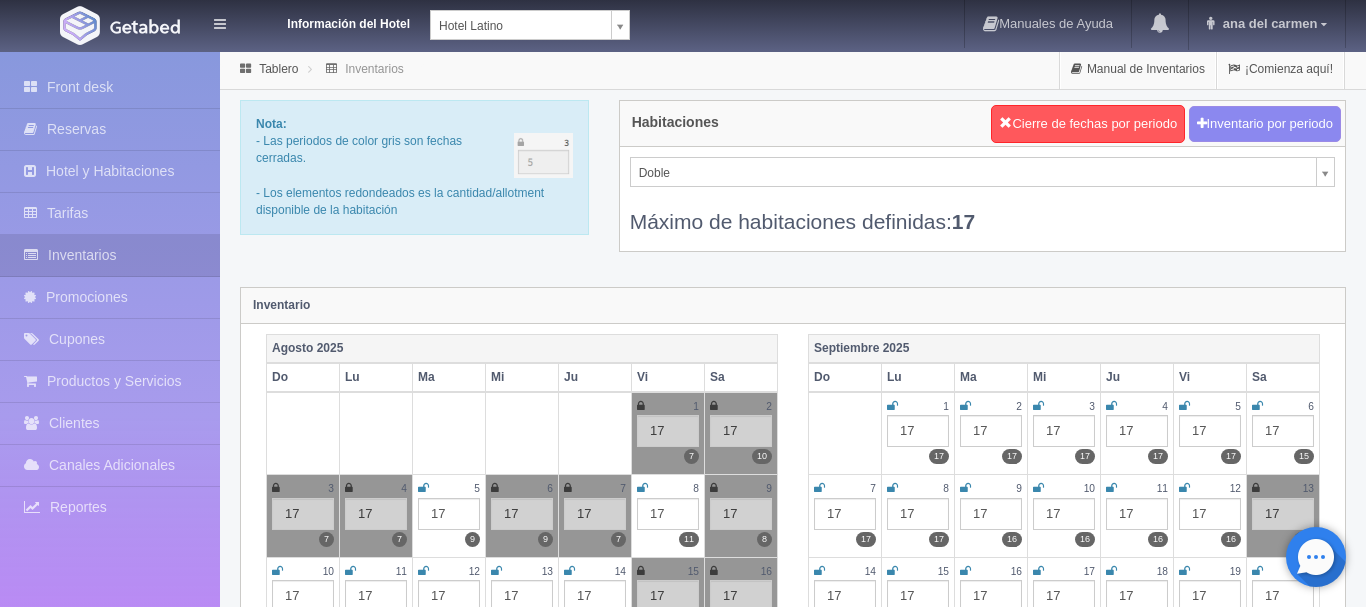 scroll, scrollTop: 0, scrollLeft: 0, axis: both 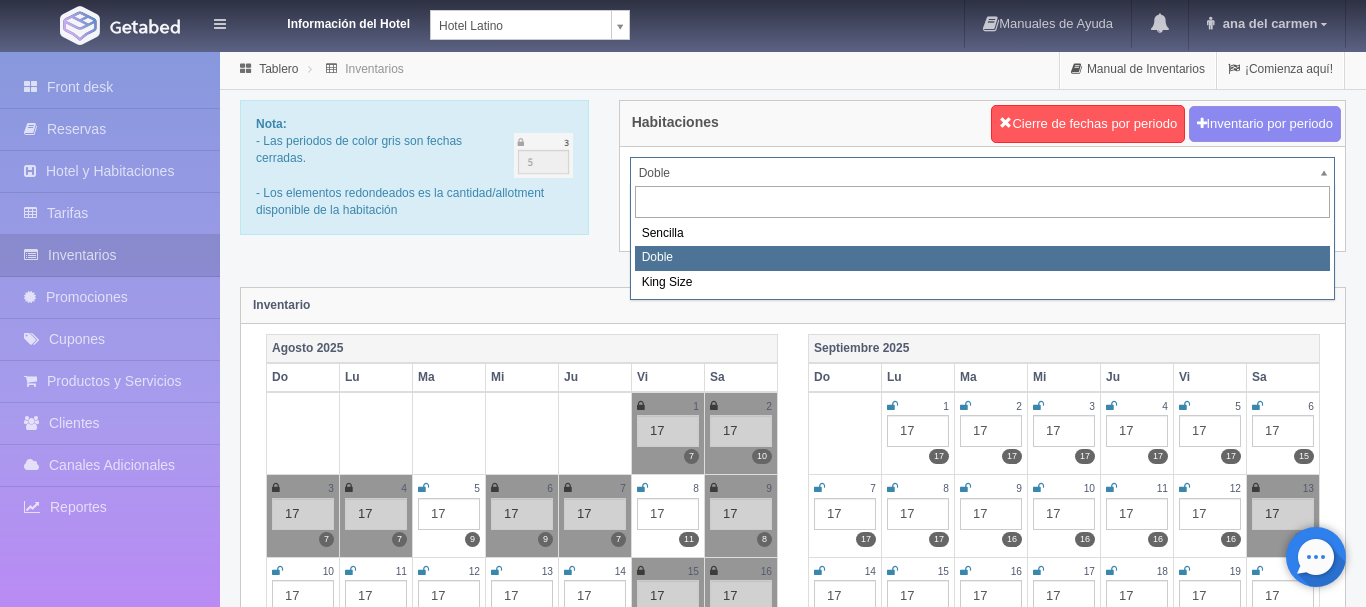 click on "Información del Hotel
Hotel Latino
HOTEL SAN FRANCISCO PLAZA
HOTEL UNIVERSO
Hotel Latino
Manuales de Ayuda
Actualizaciones recientes
ana del carmen
Mi Perfil
Salir / Log Out
Procesando...
Front desk
Reservas
Hotel y Habitaciones
Tarifas
Inventarios
Promociones
Cupones
Productos y Servicios" at bounding box center (683, 1776) 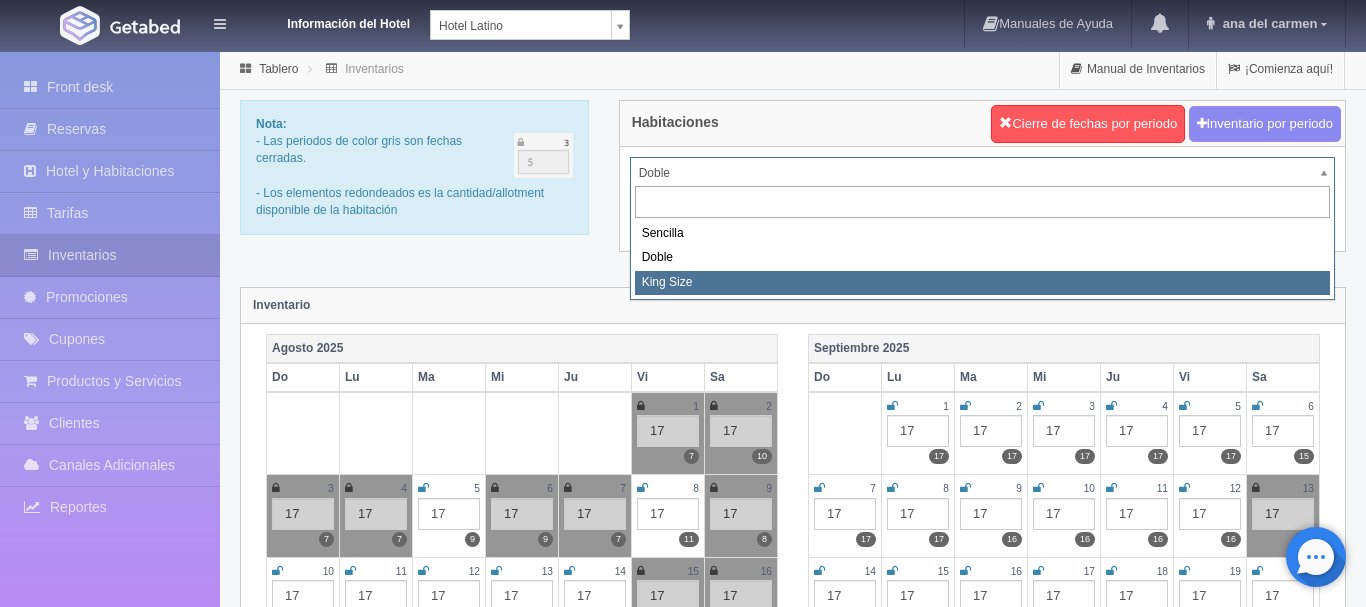 select on "2160" 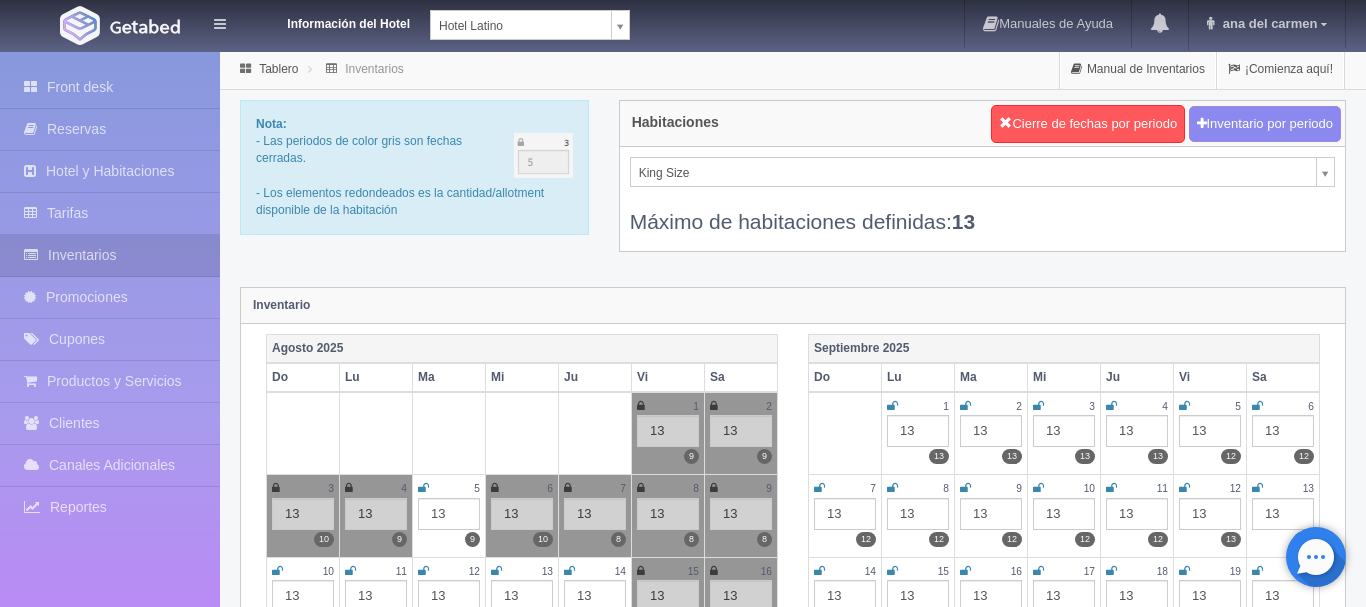 scroll, scrollTop: 0, scrollLeft: 0, axis: both 